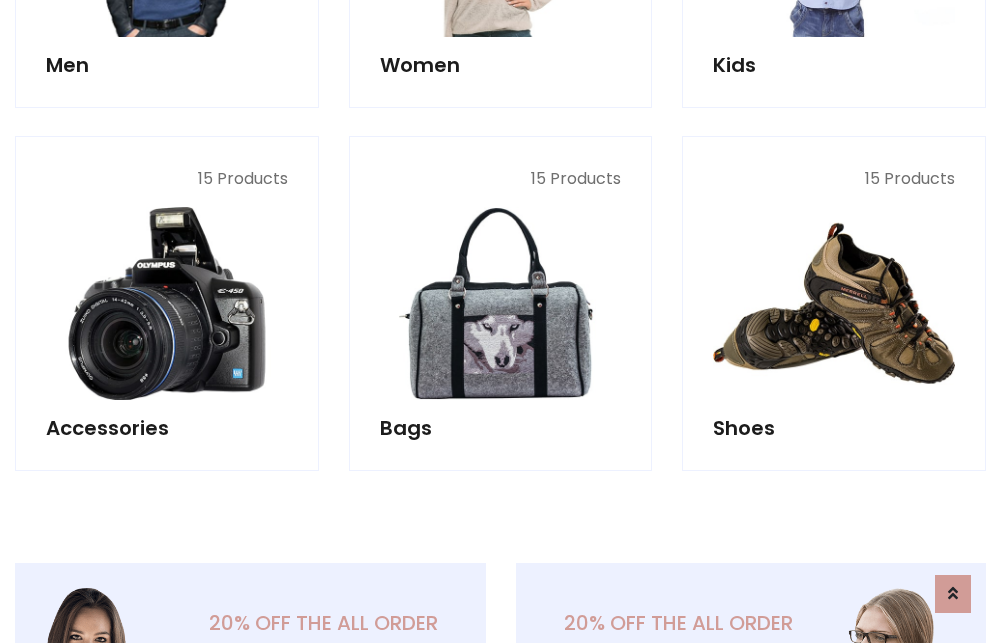 scroll, scrollTop: 853, scrollLeft: 0, axis: vertical 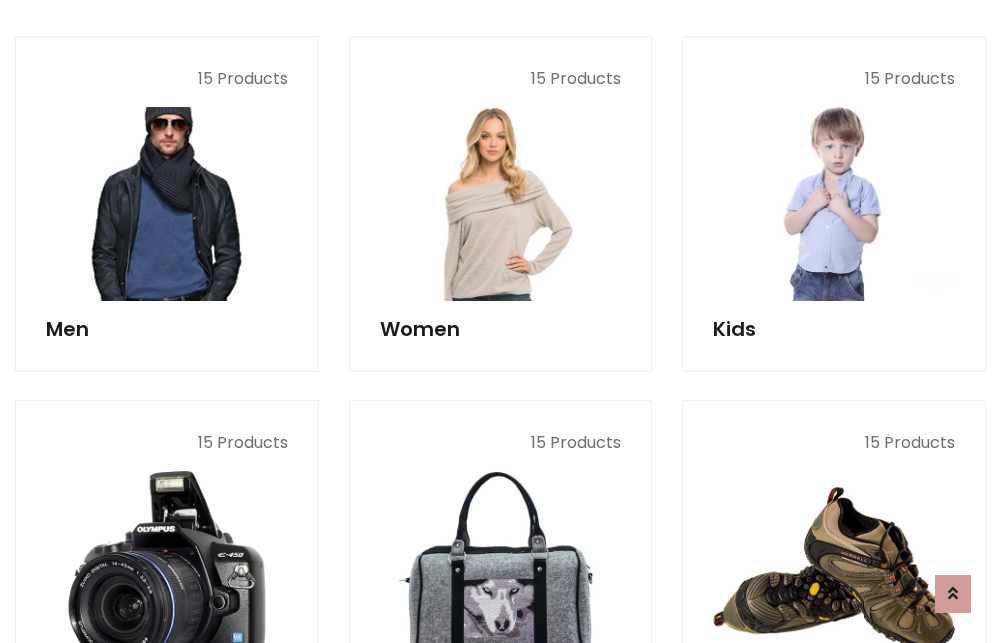 click at bounding box center [167, 204] 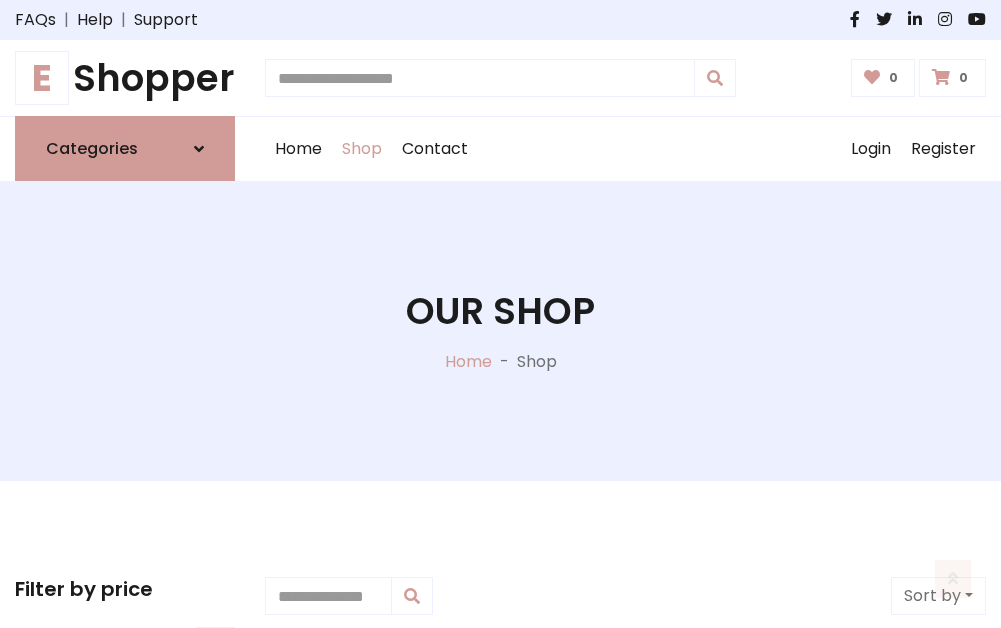 scroll, scrollTop: 807, scrollLeft: 0, axis: vertical 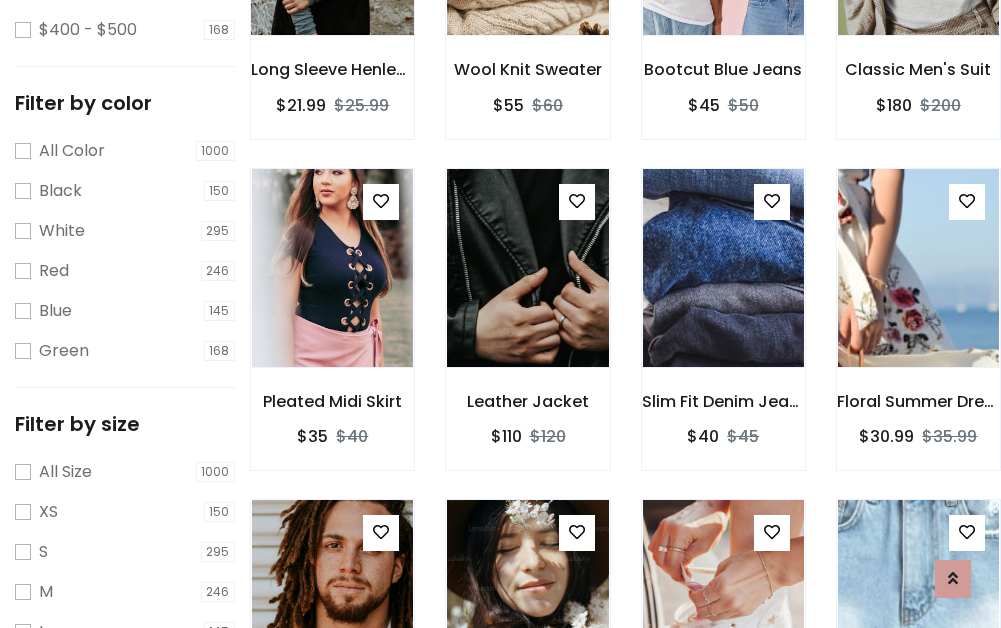 click at bounding box center [332, -64] 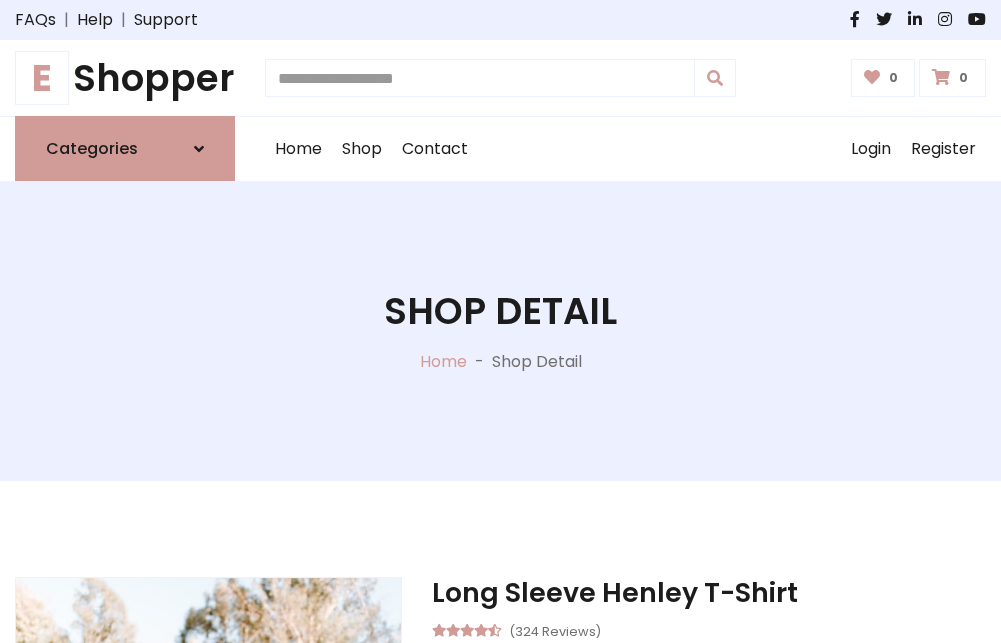 scroll, scrollTop: 0, scrollLeft: 0, axis: both 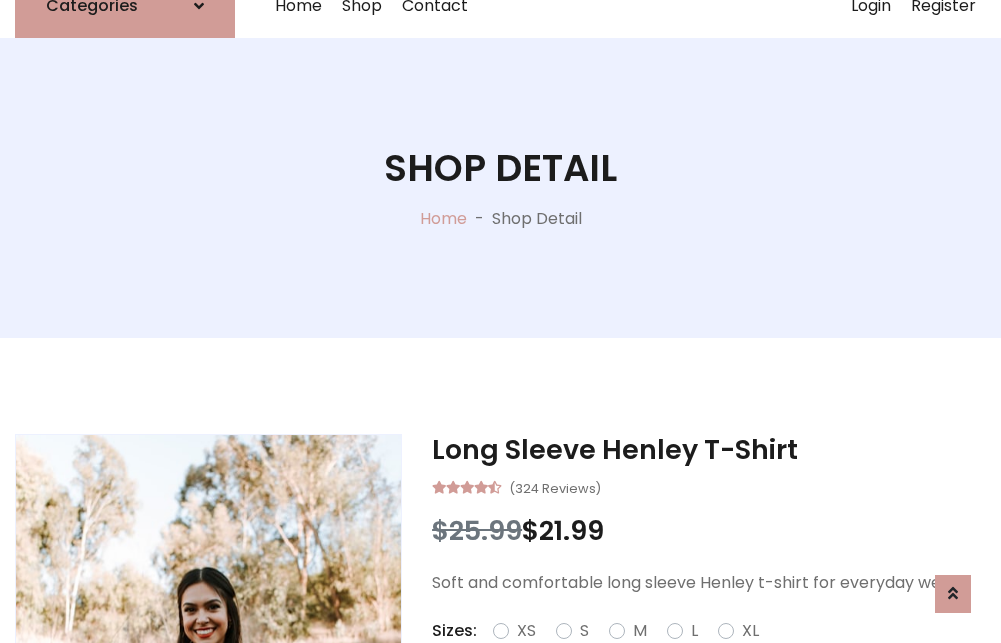 click on "Red" at bounding box center [722, 655] 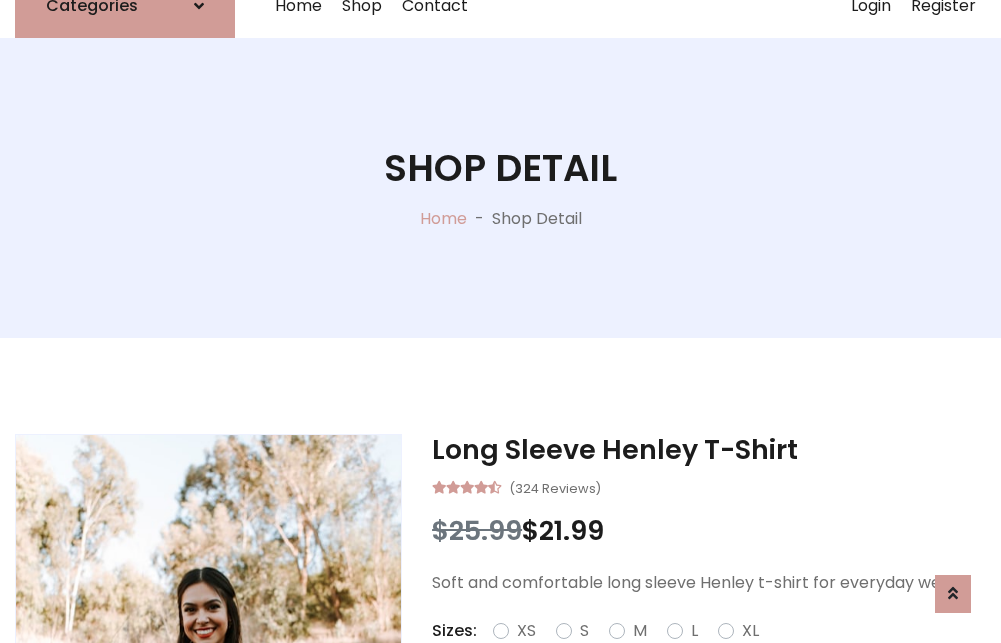 scroll, scrollTop: 167, scrollLeft: 0, axis: vertical 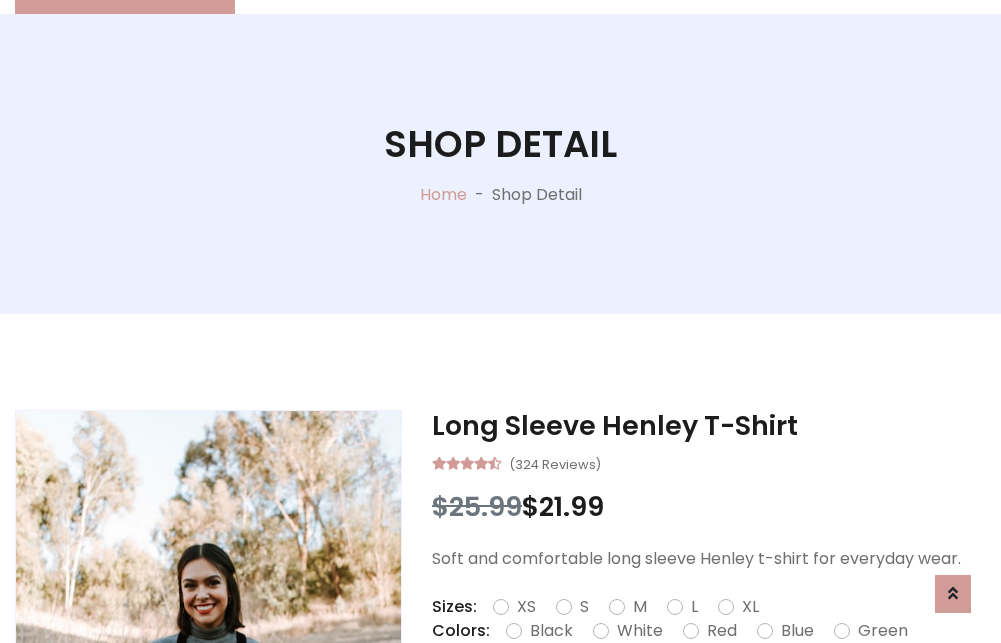 click on "Add To Cart" at bounding box center [653, 694] 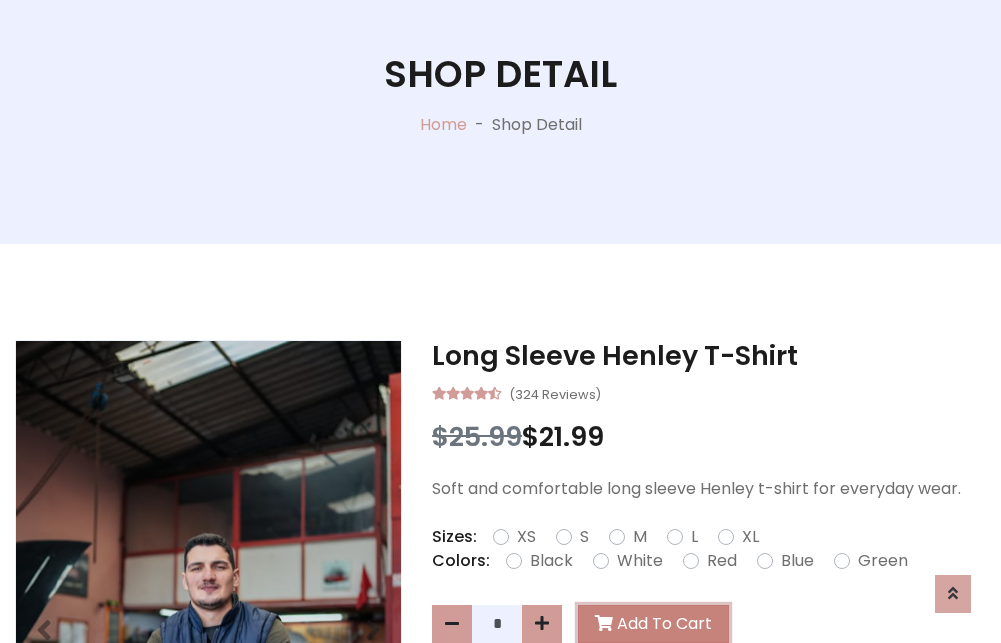 scroll, scrollTop: 0, scrollLeft: 0, axis: both 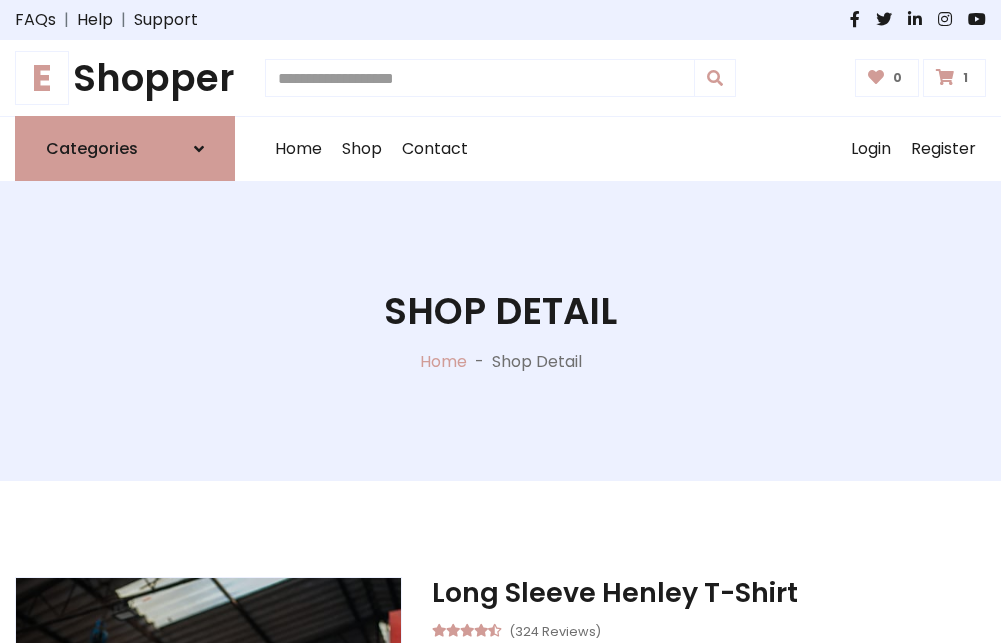 click at bounding box center (945, 77) 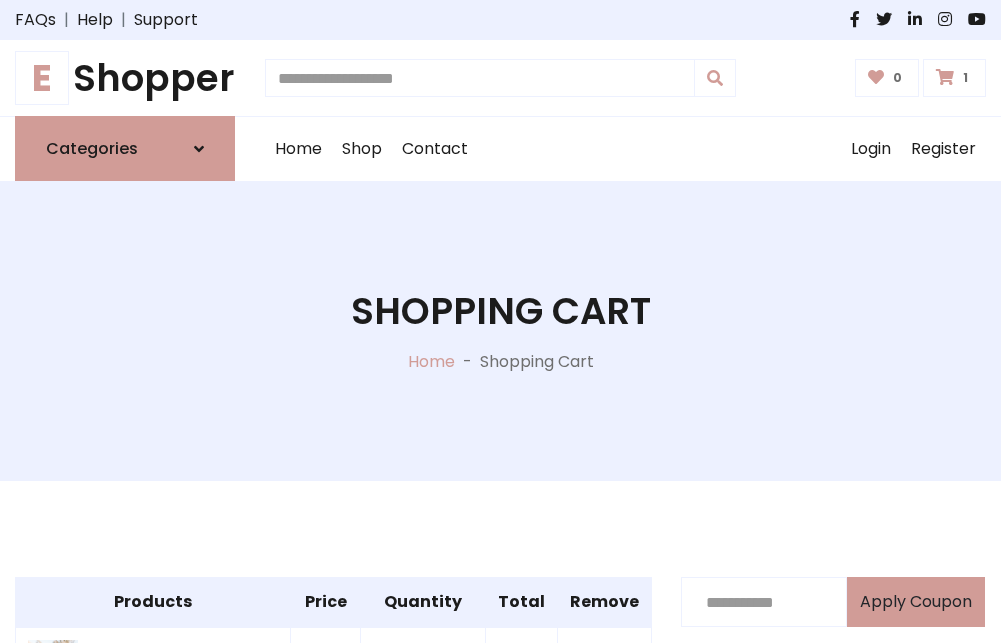 scroll, scrollTop: 474, scrollLeft: 0, axis: vertical 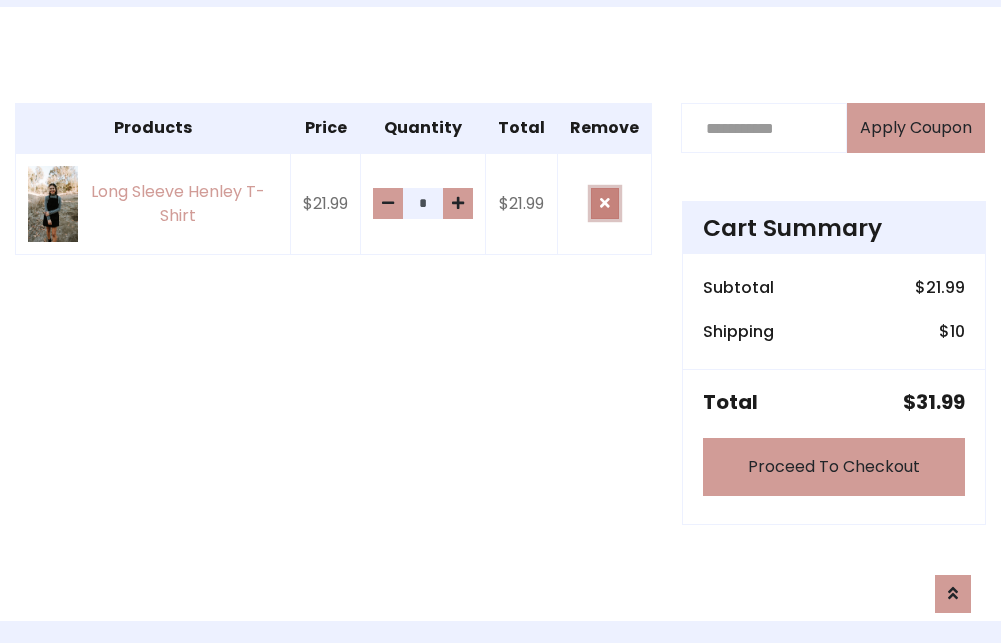click at bounding box center (605, 203) 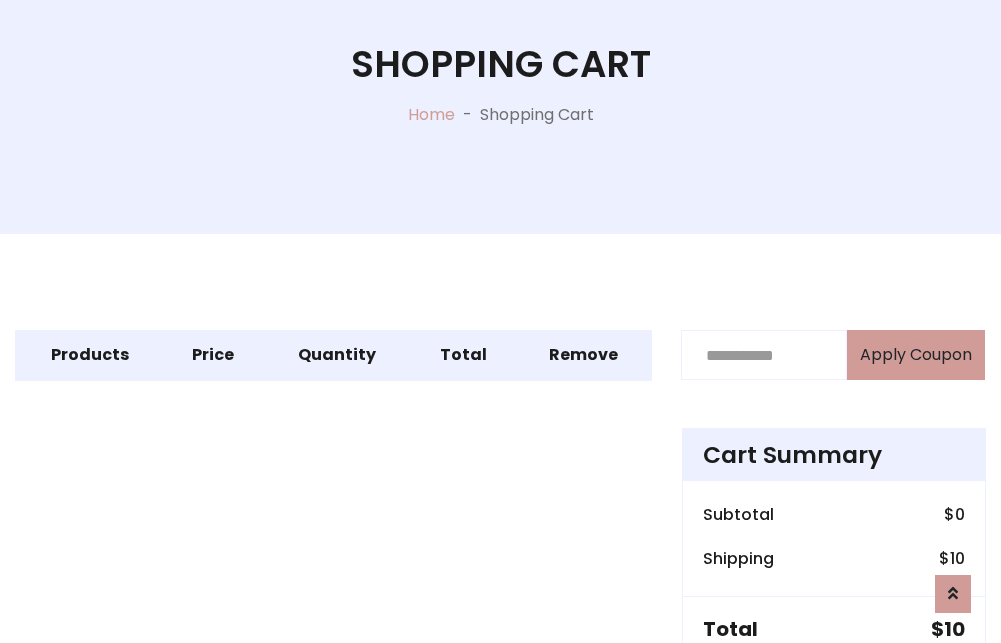 scroll, scrollTop: 327, scrollLeft: 0, axis: vertical 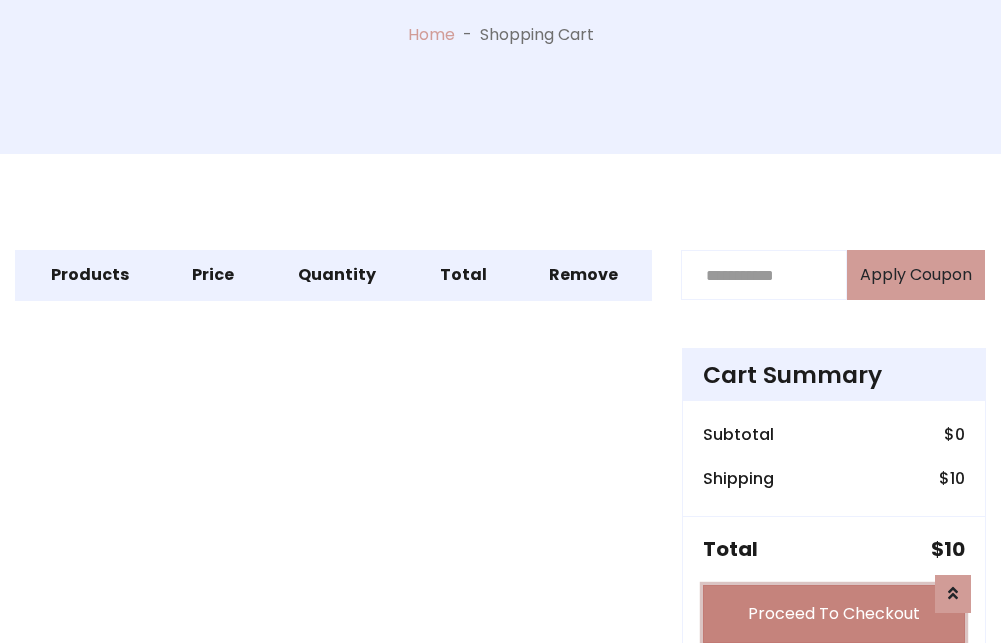 click on "Proceed To Checkout" at bounding box center [834, 614] 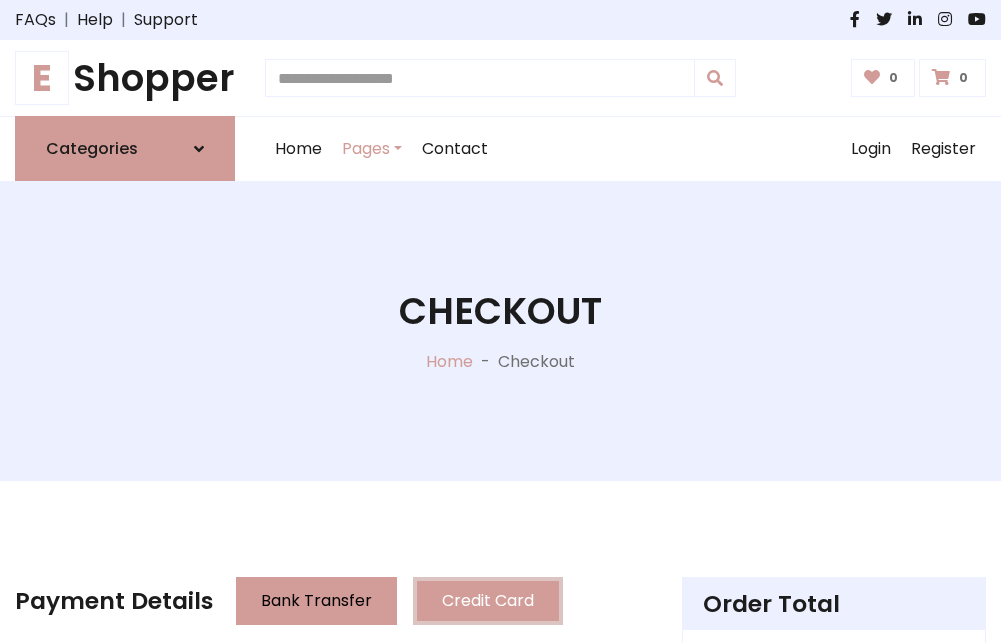 scroll, scrollTop: 137, scrollLeft: 0, axis: vertical 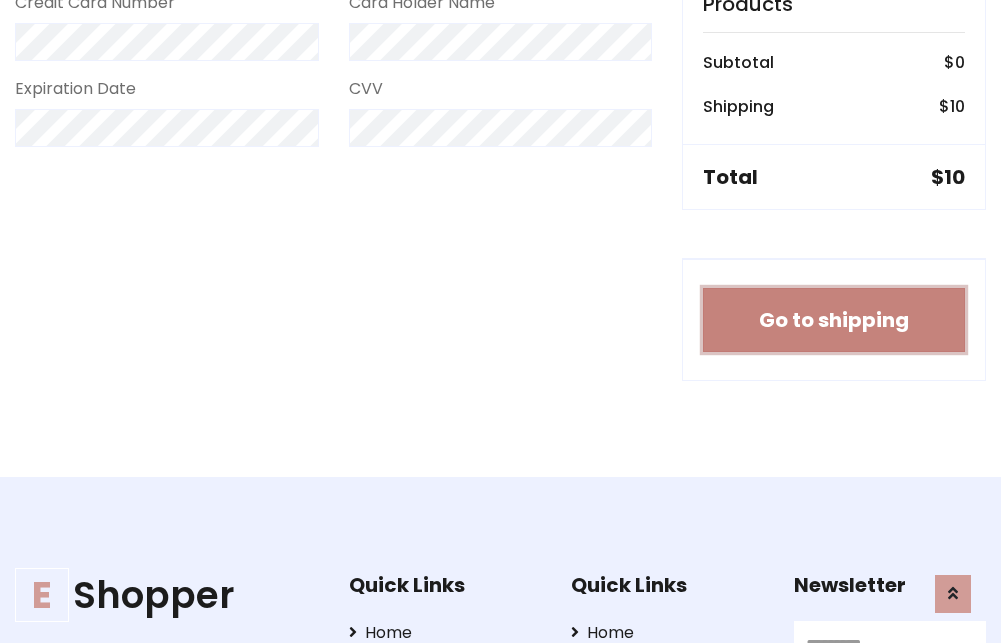 click on "Go to shipping" at bounding box center (834, 320) 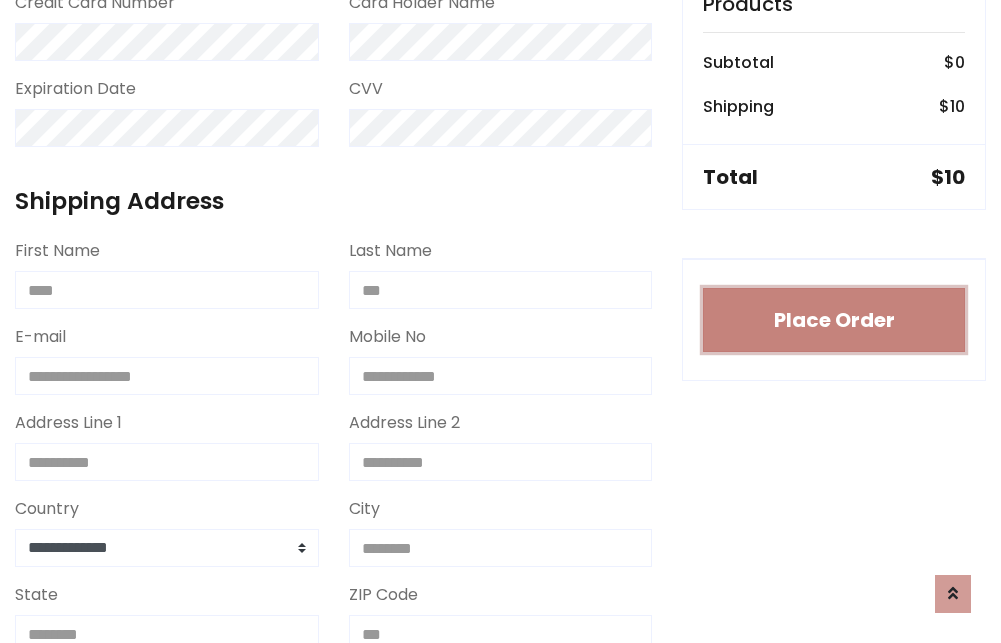 type 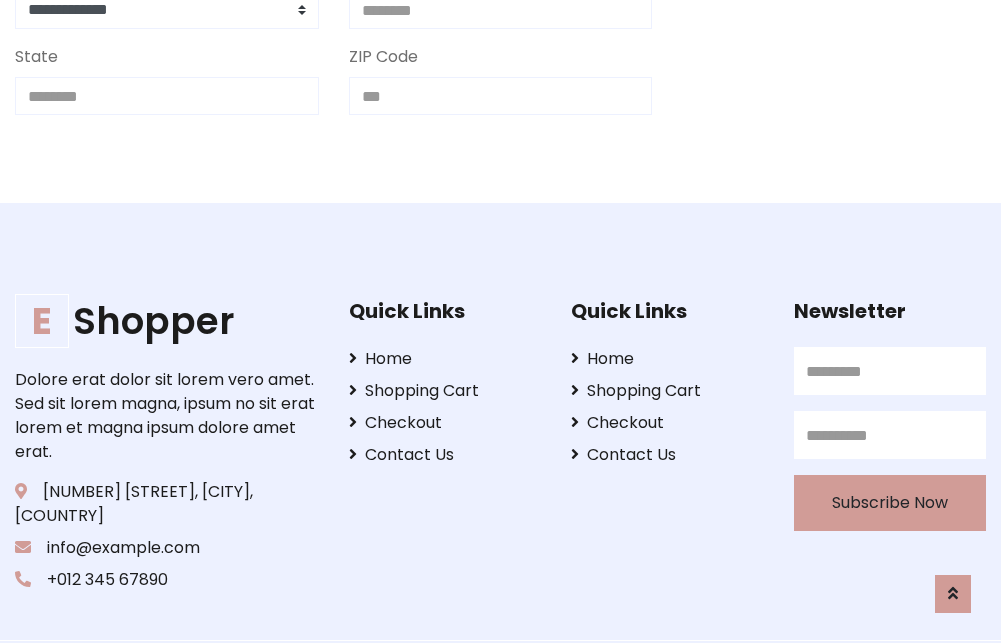 scroll, scrollTop: 713, scrollLeft: 0, axis: vertical 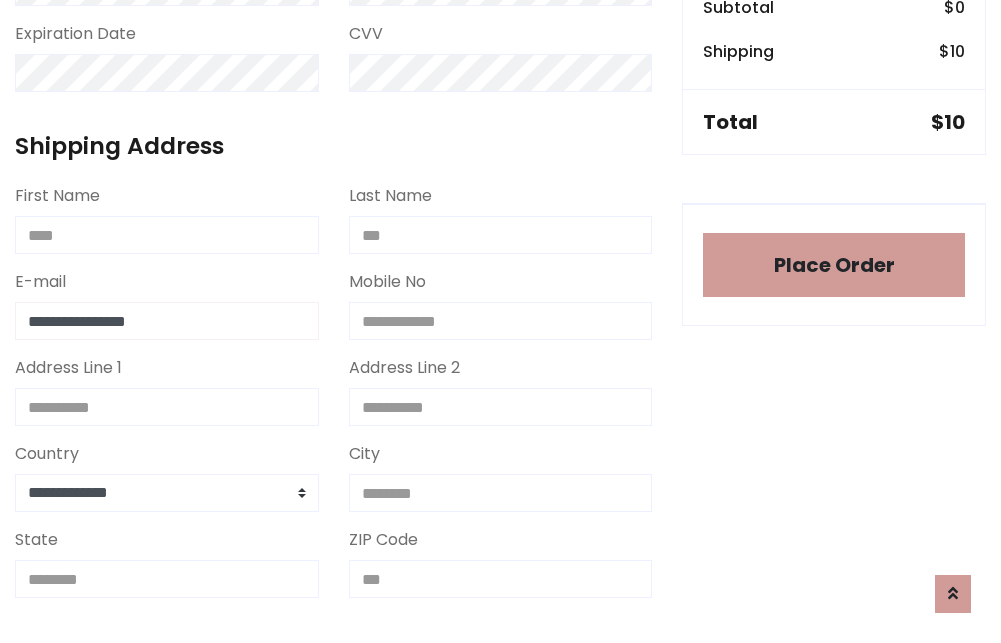 type on "**********" 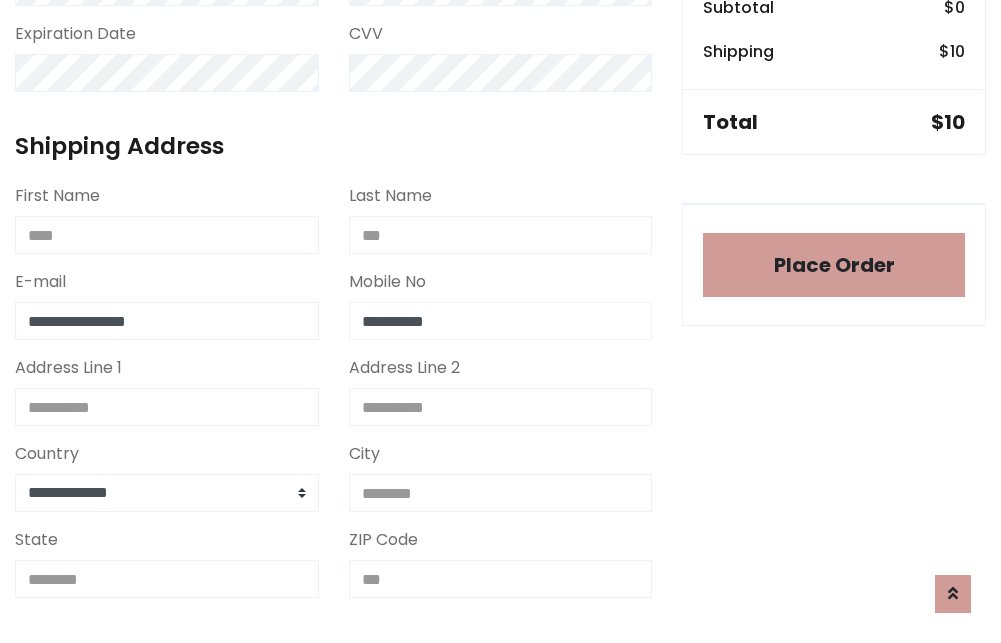 type on "**********" 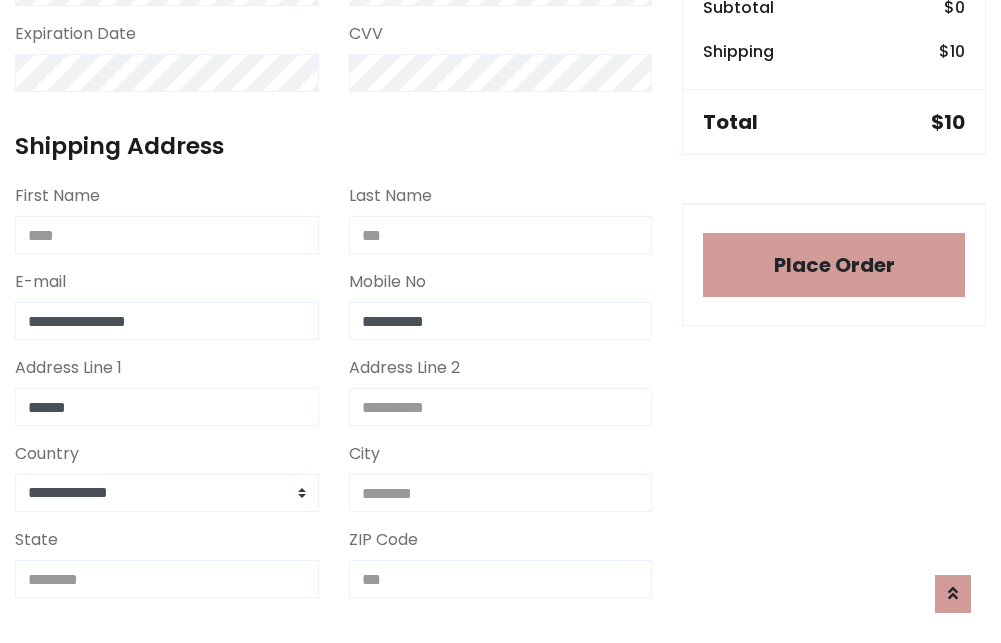 type on "******" 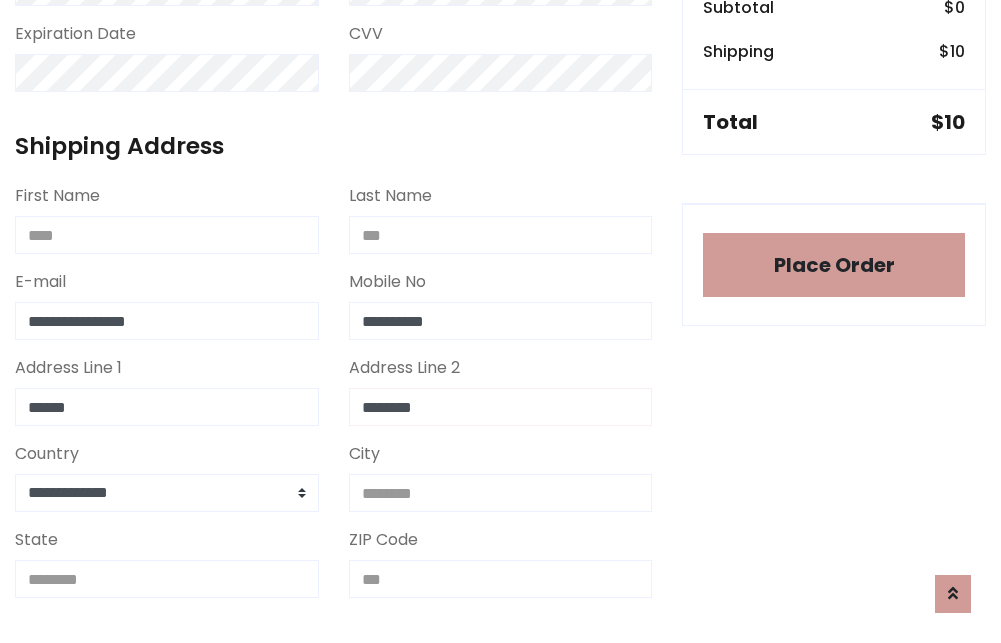 type on "********" 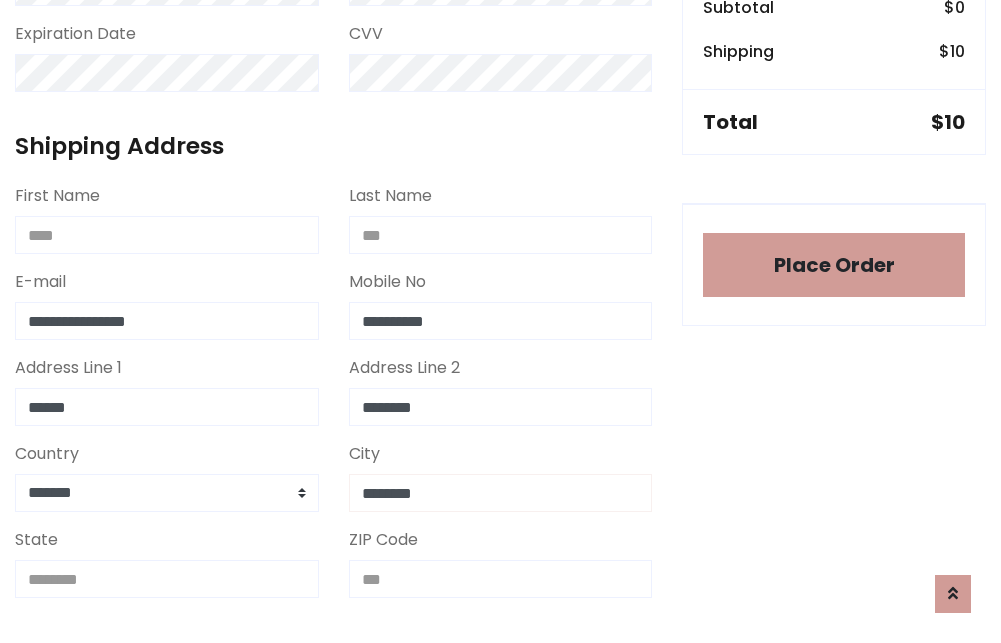type on "********" 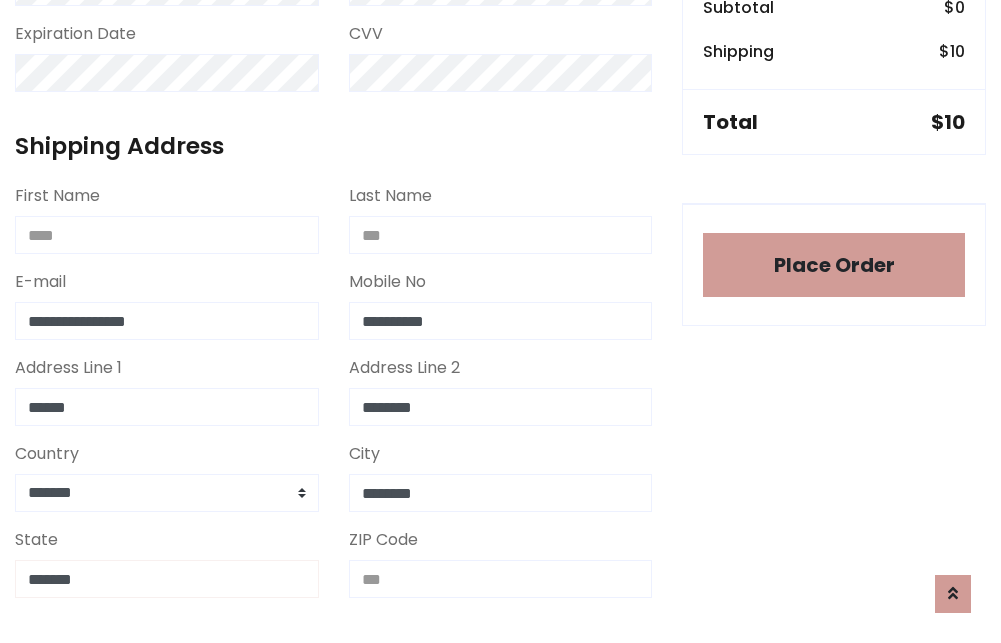 type on "*******" 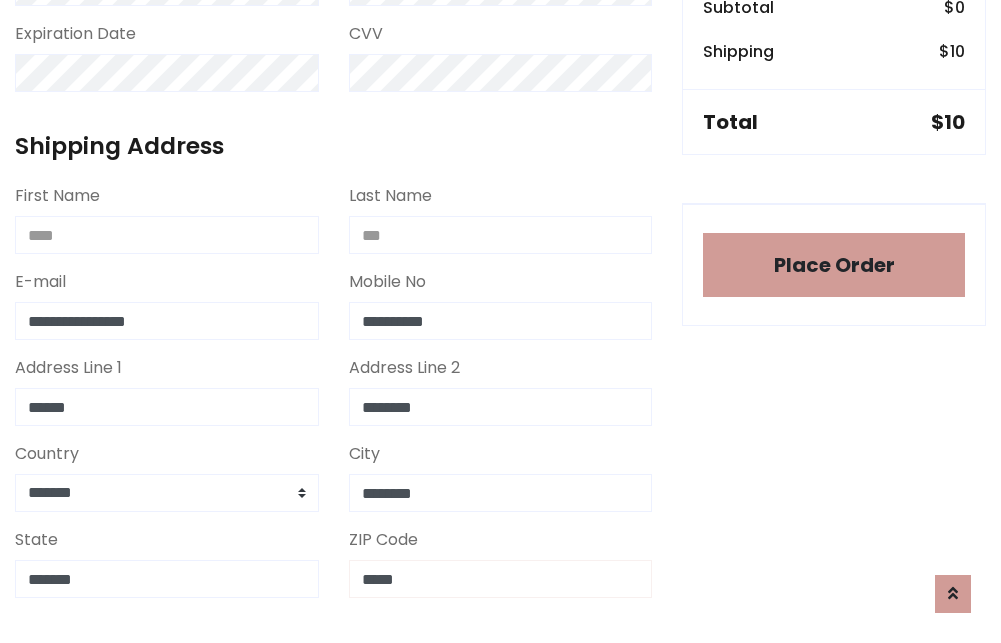 scroll, scrollTop: 403, scrollLeft: 0, axis: vertical 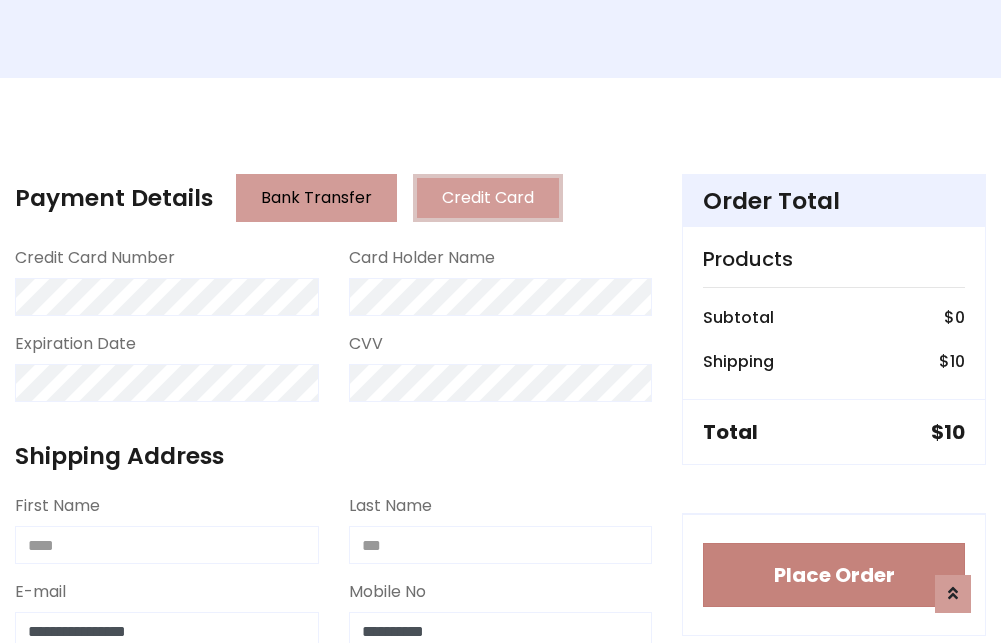 type on "*****" 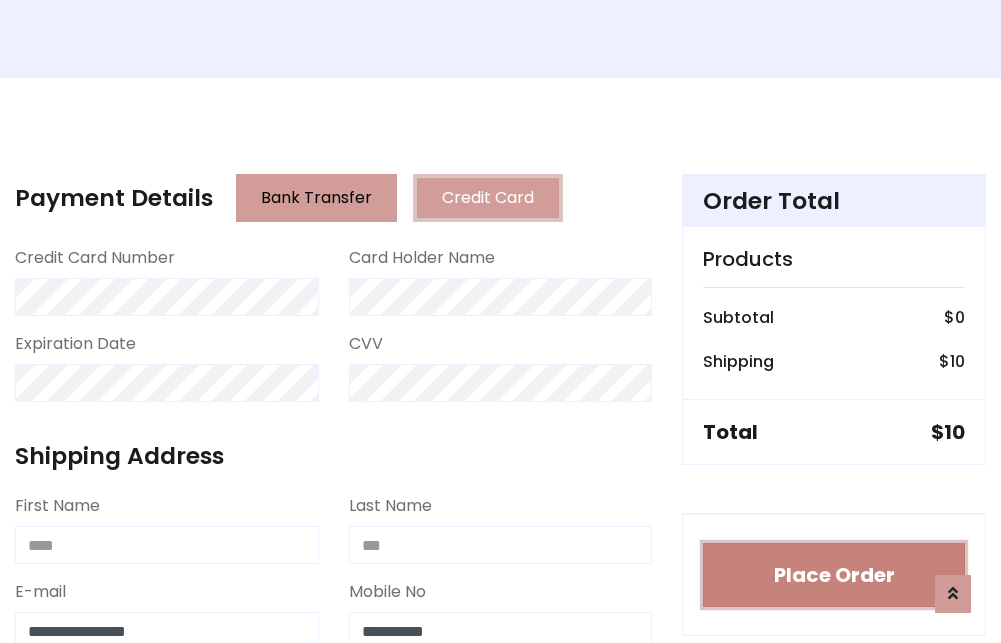 click on "Place Order" at bounding box center [834, 575] 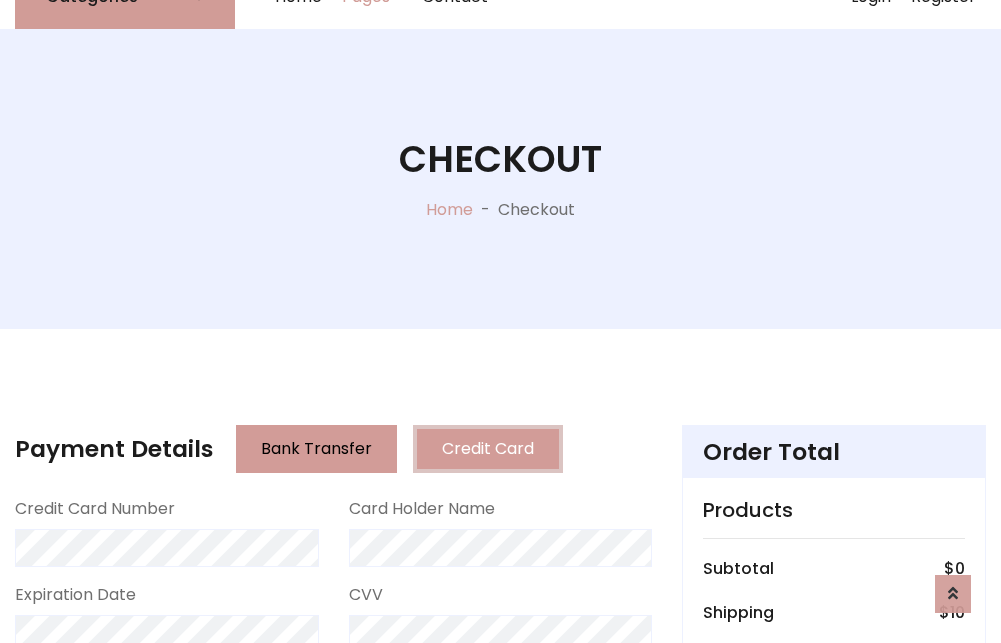 scroll, scrollTop: 0, scrollLeft: 0, axis: both 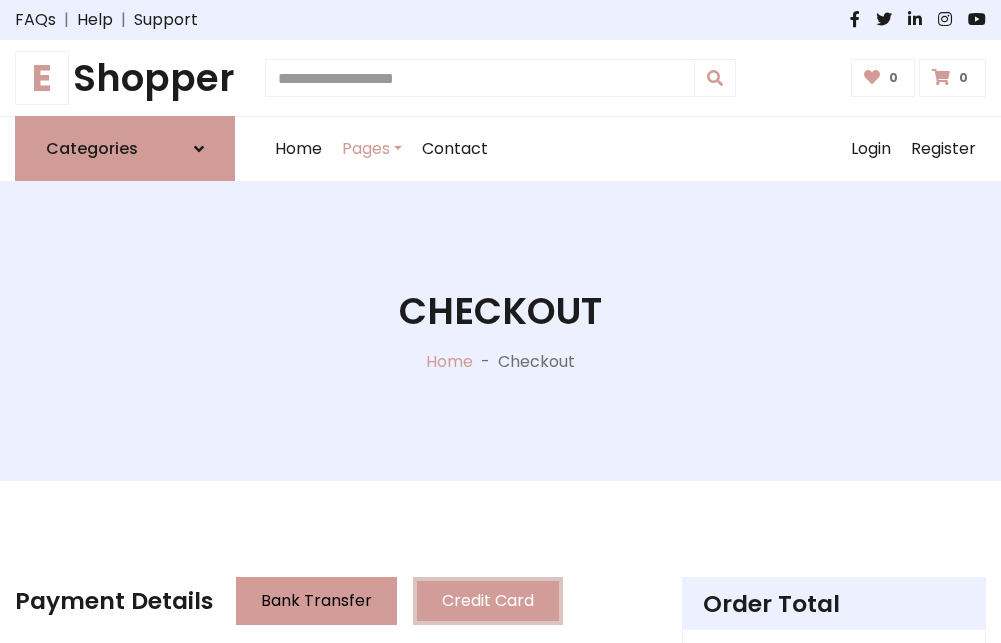 click on "E Shopper" at bounding box center [125, 78] 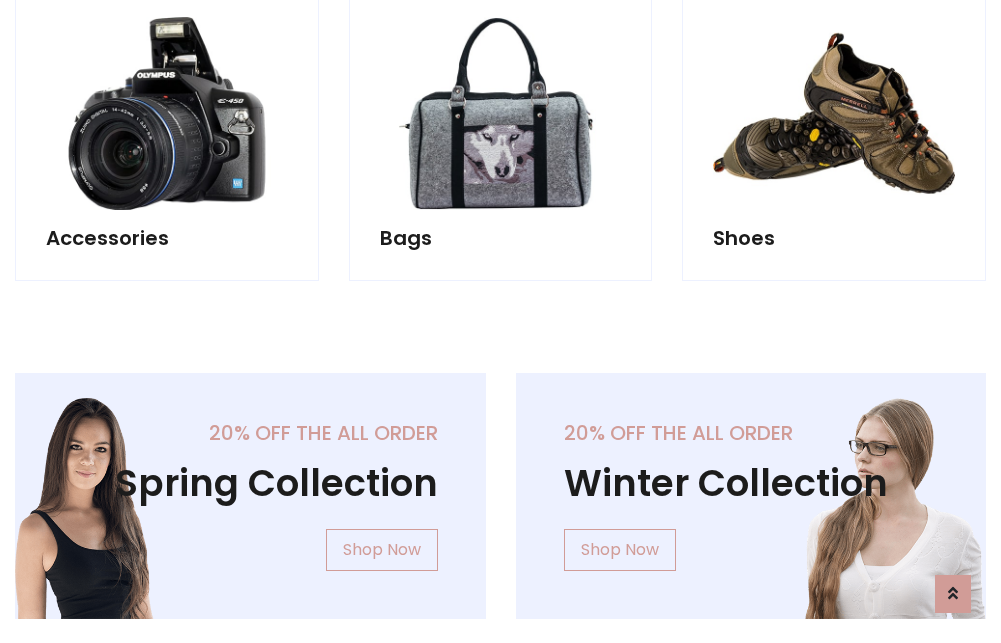 scroll, scrollTop: 770, scrollLeft: 0, axis: vertical 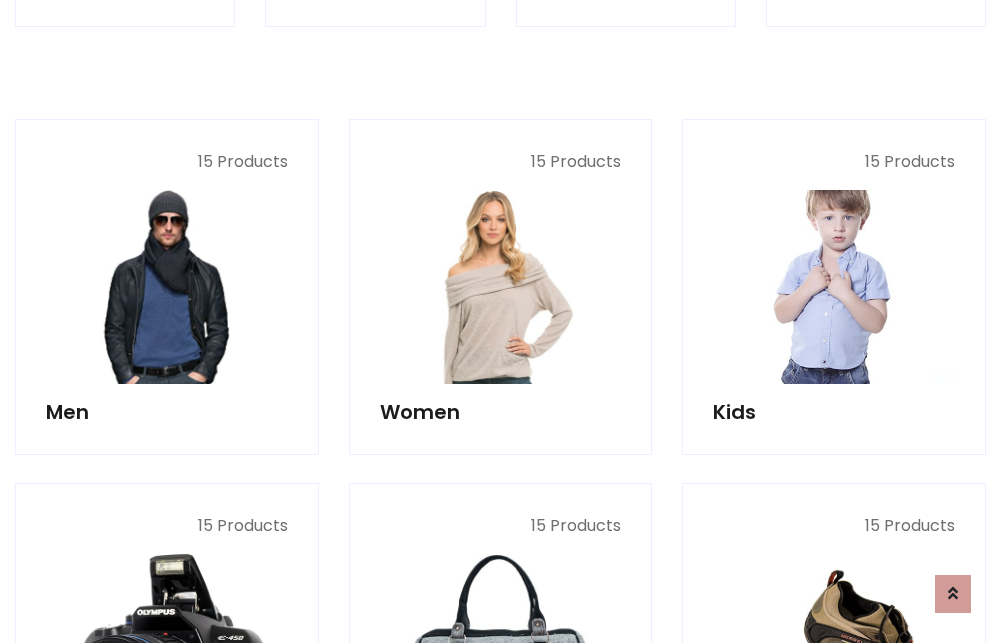 click at bounding box center [834, 287] 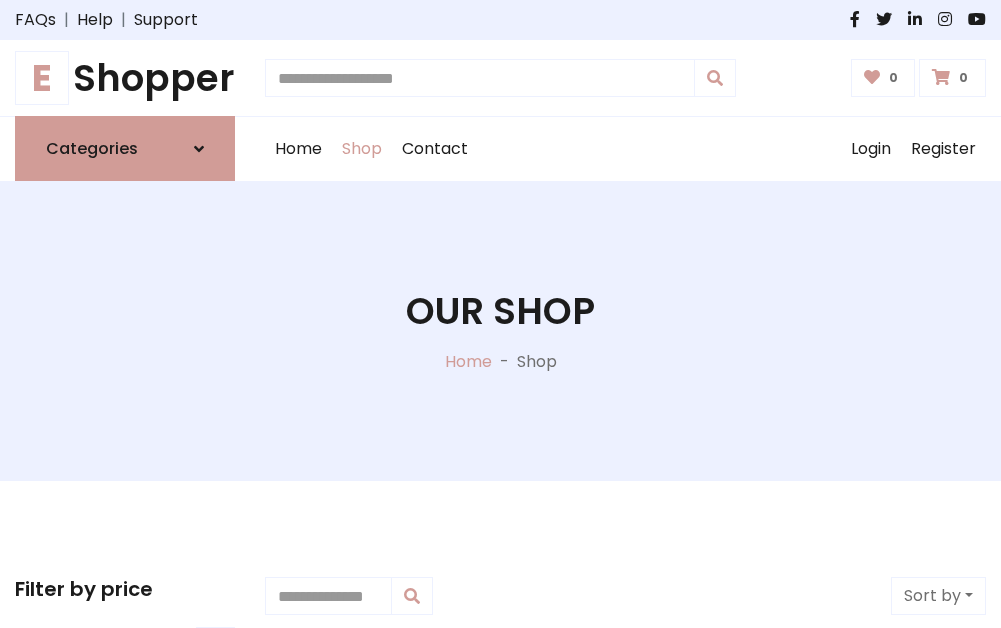 scroll, scrollTop: 549, scrollLeft: 0, axis: vertical 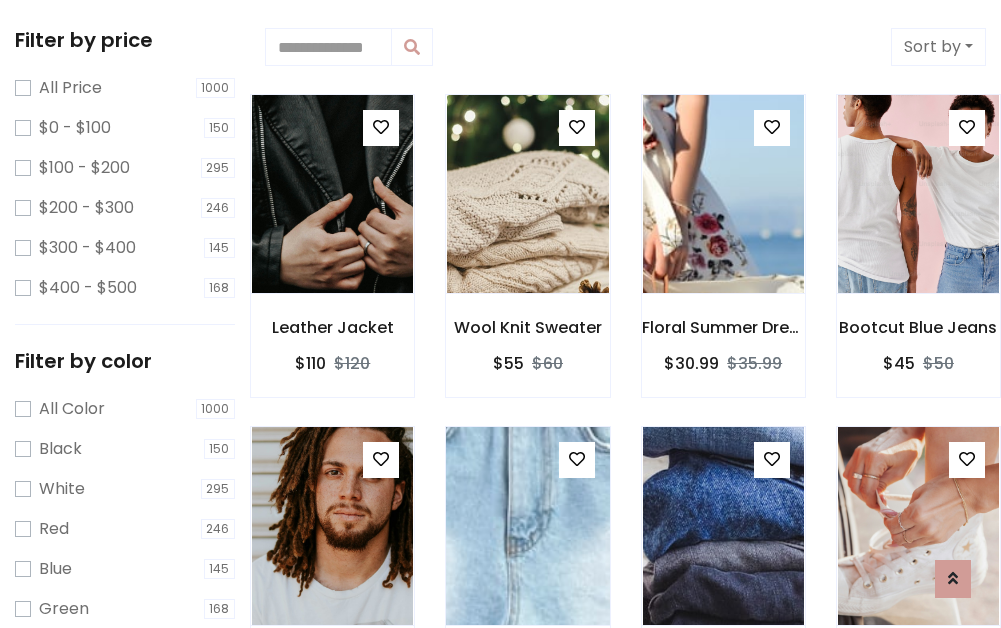 click at bounding box center (381, 127) 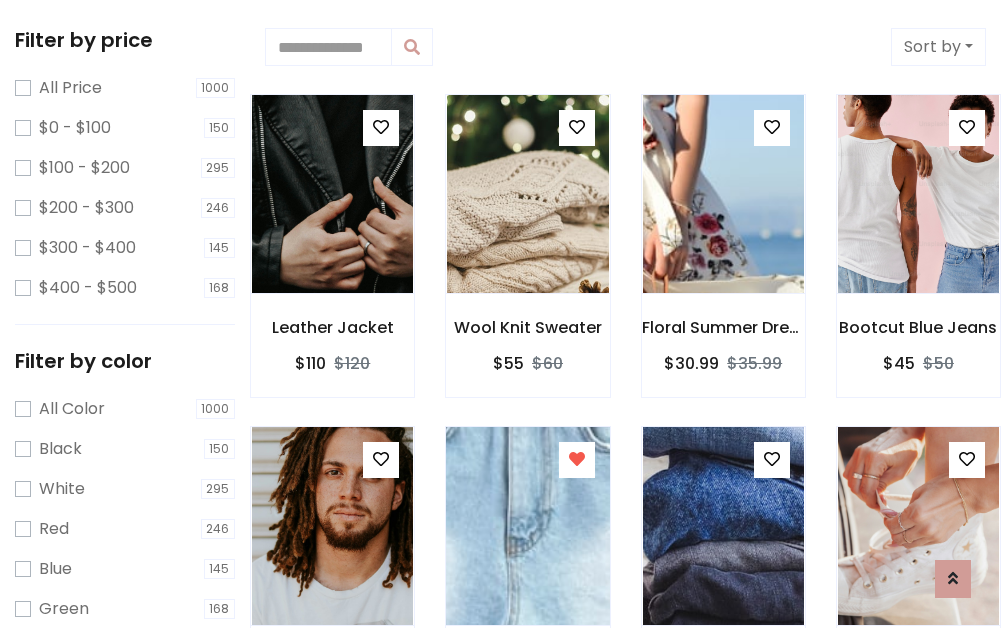 scroll, scrollTop: 978, scrollLeft: 0, axis: vertical 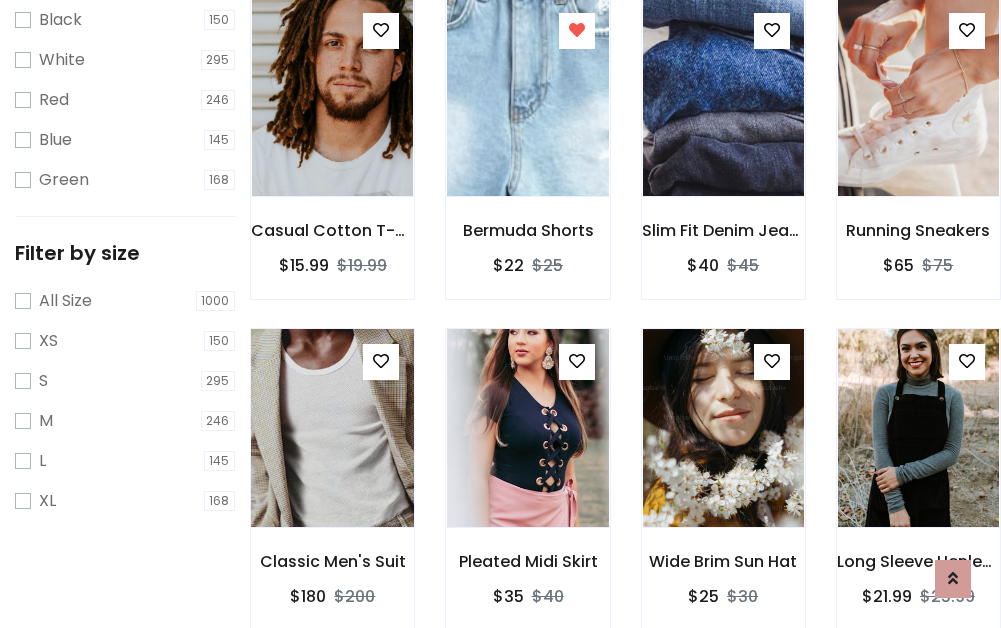 click at bounding box center (332, 428) 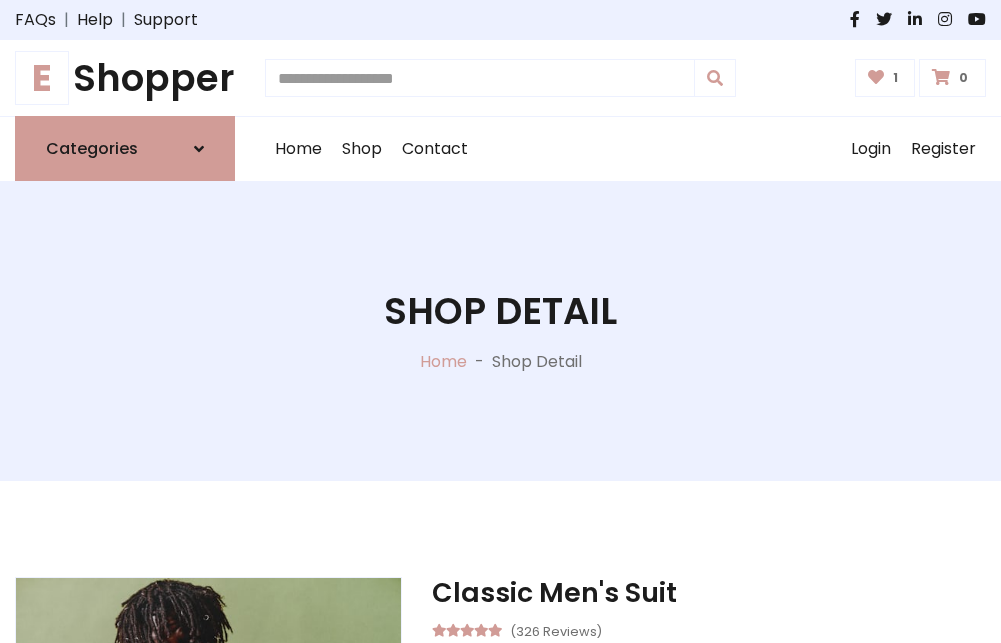 scroll, scrollTop: 262, scrollLeft: 0, axis: vertical 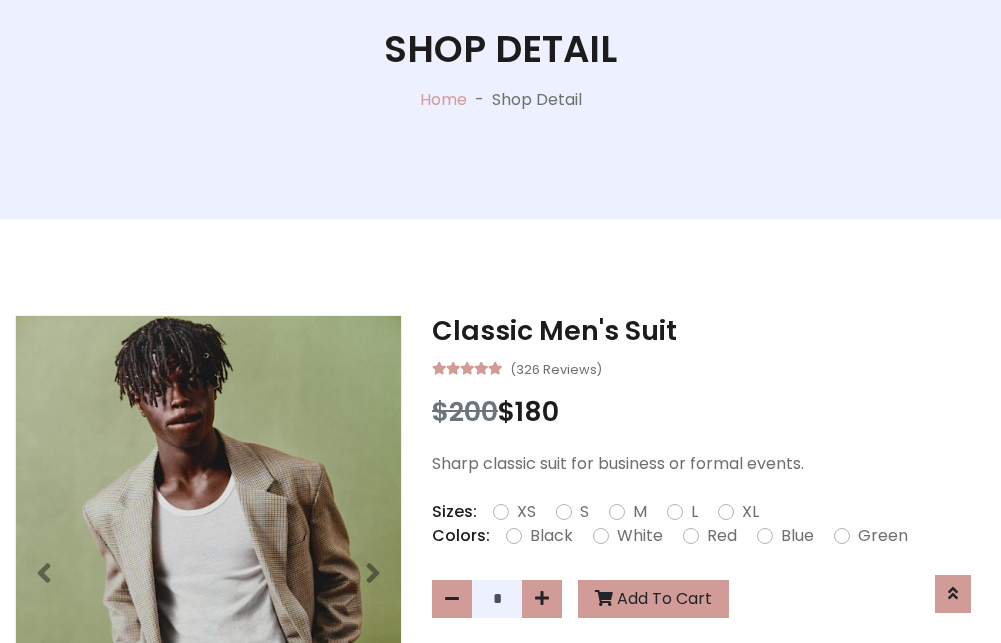 click on "XL" at bounding box center [750, 512] 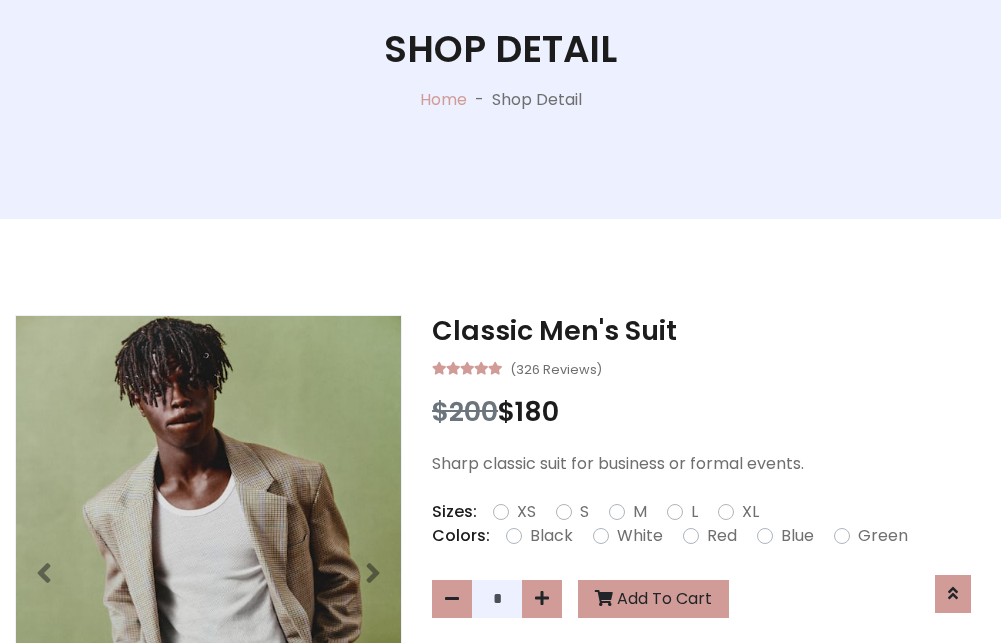 click on "Black" at bounding box center [551, 536] 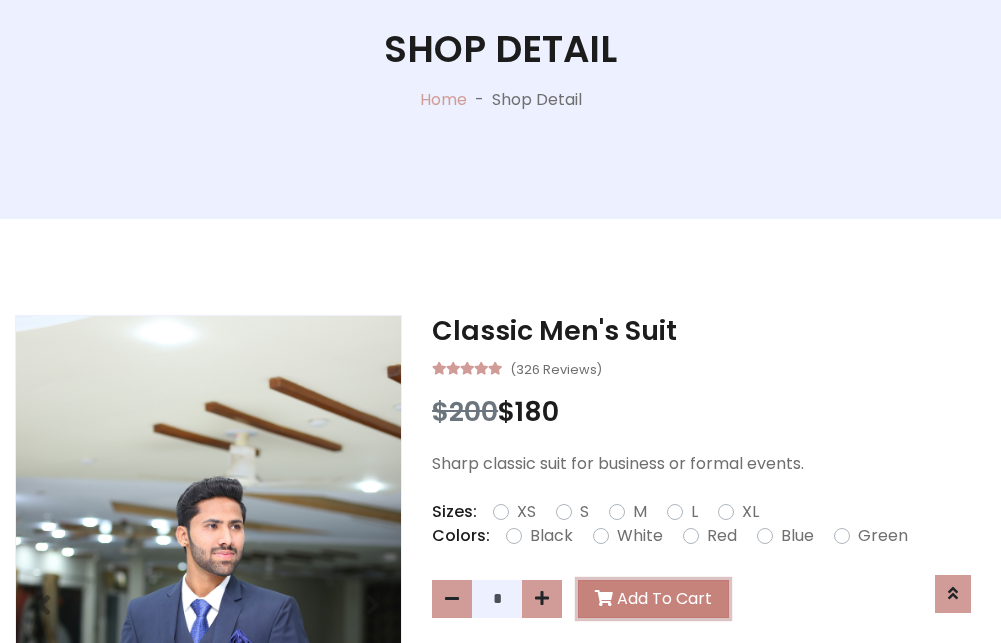 click on "Add To Cart" at bounding box center (653, 599) 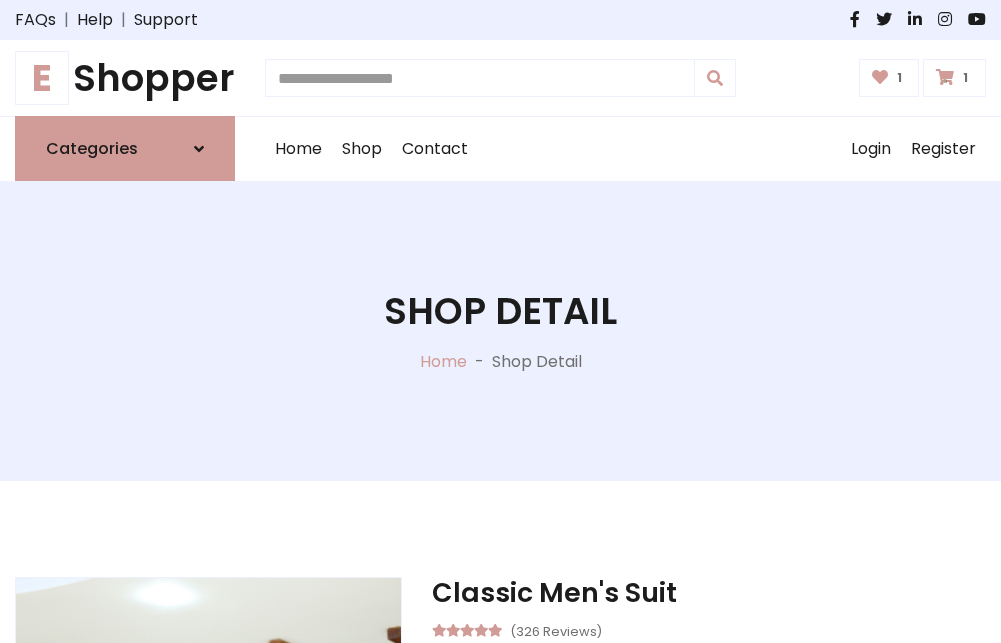 click at bounding box center (945, 77) 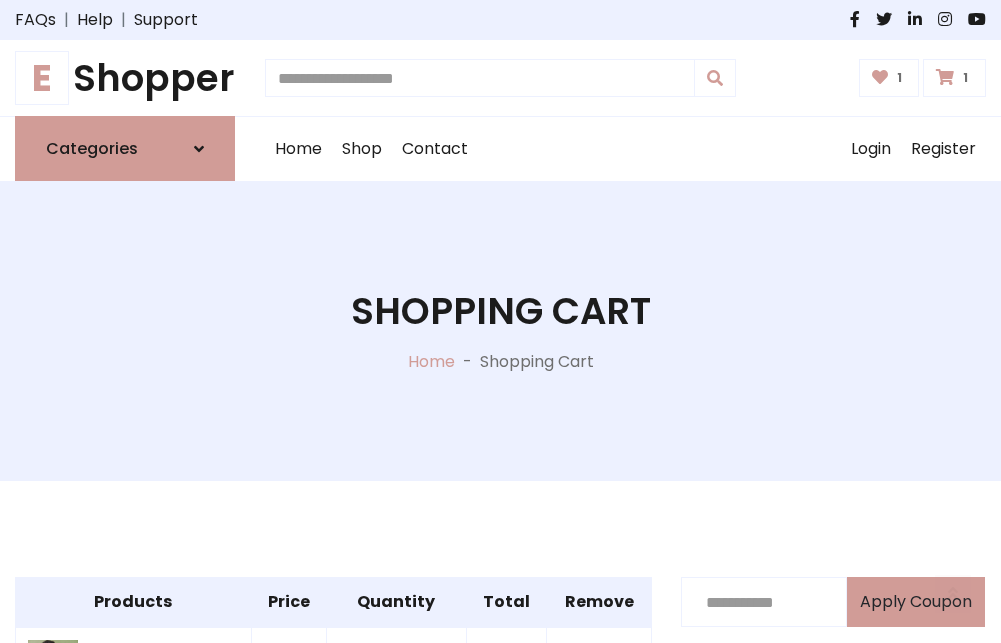 scroll, scrollTop: 570, scrollLeft: 0, axis: vertical 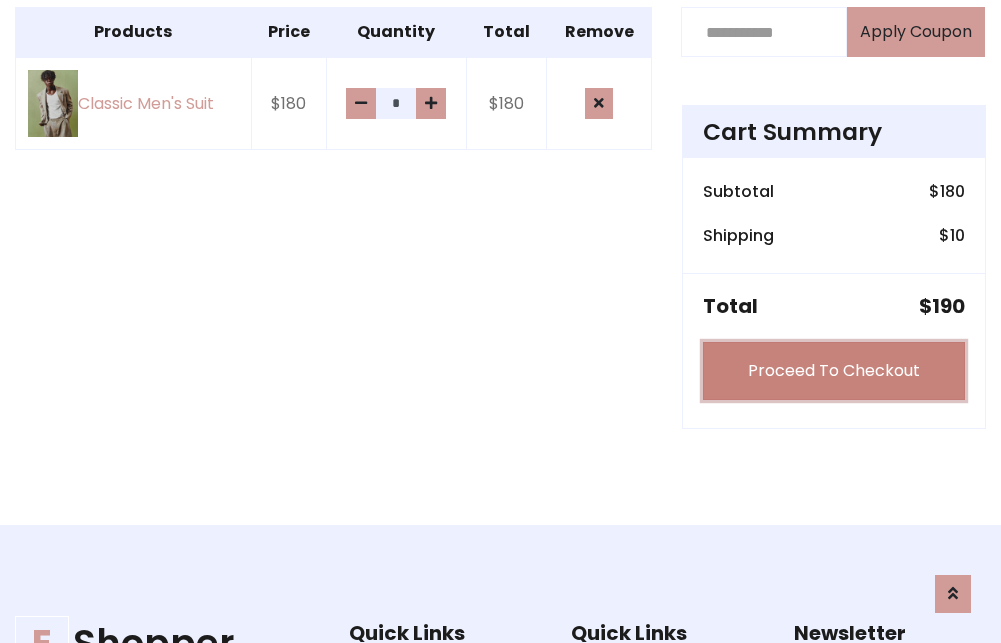 click on "Proceed To Checkout" at bounding box center [834, 371] 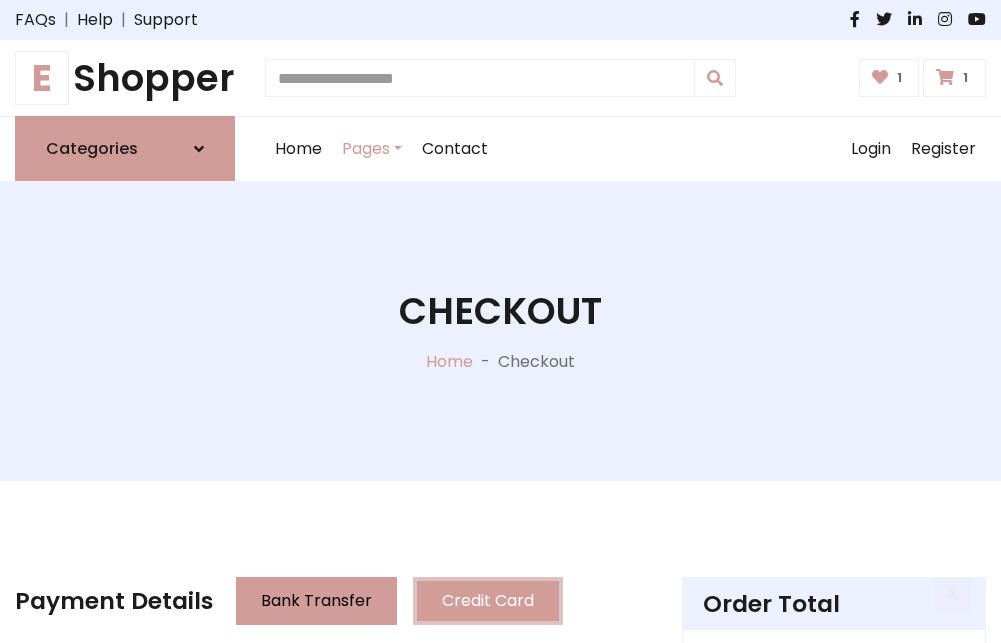 scroll, scrollTop: 201, scrollLeft: 0, axis: vertical 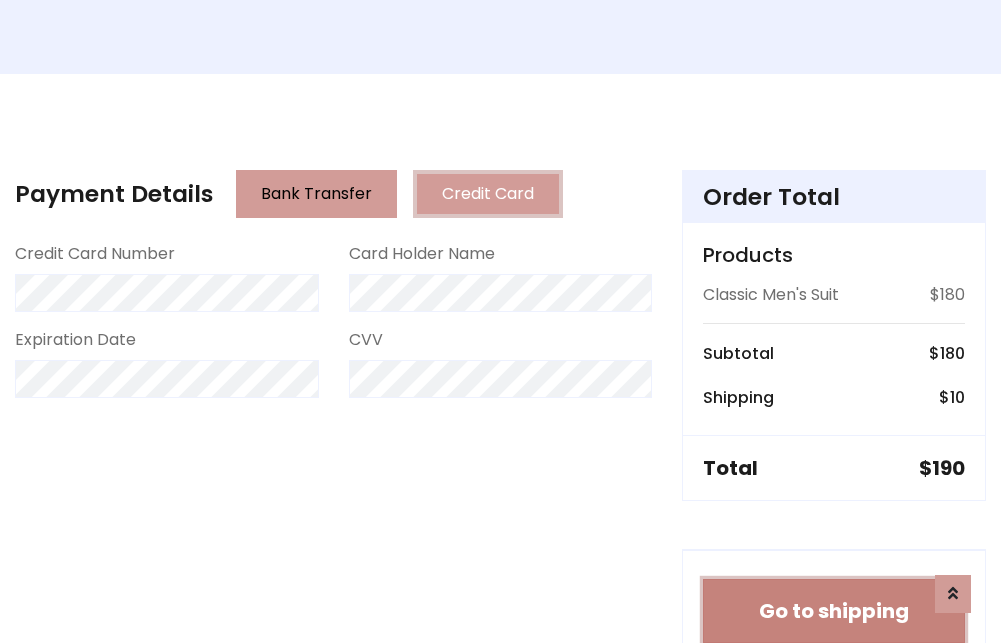 click on "Go to shipping" at bounding box center (834, 611) 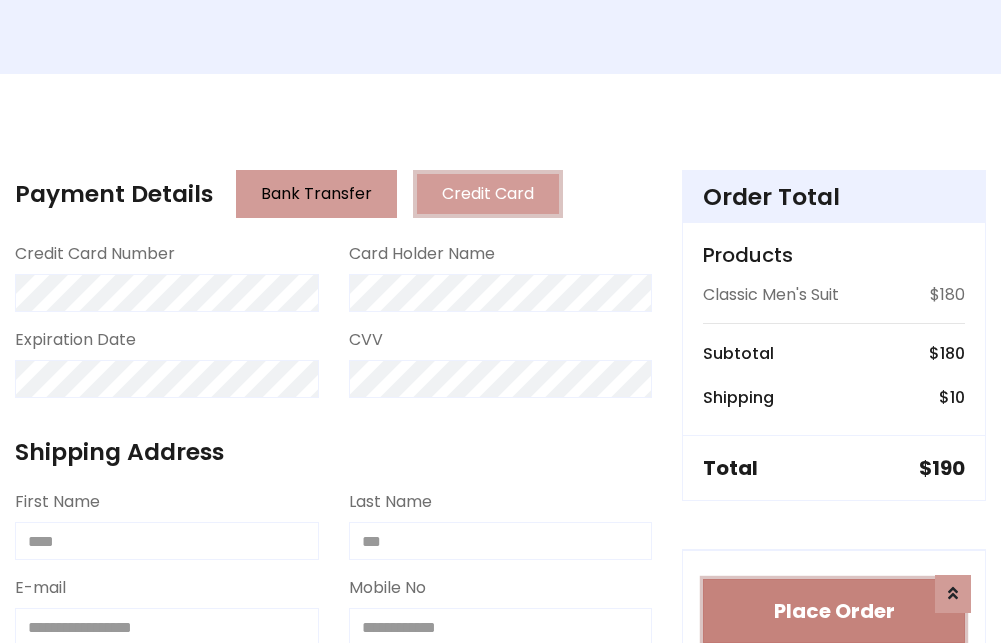 type 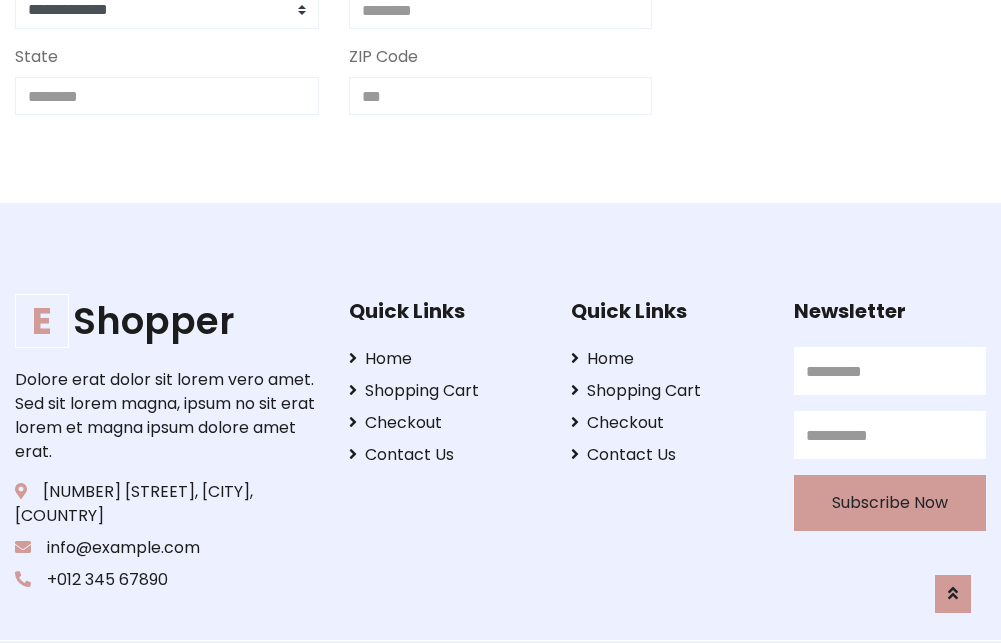 scroll, scrollTop: 713, scrollLeft: 0, axis: vertical 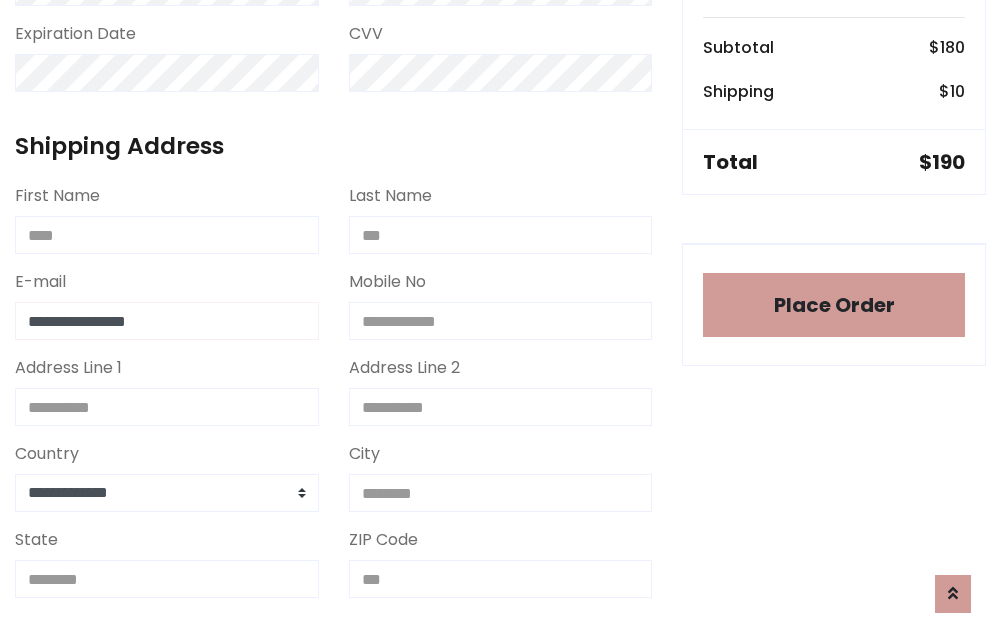 type on "**********" 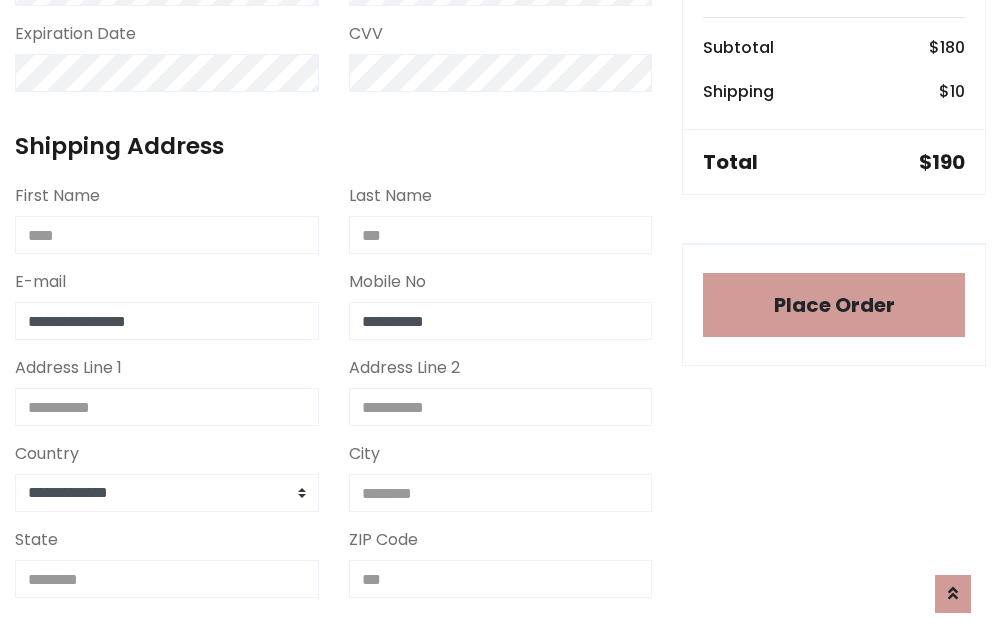 scroll, scrollTop: 573, scrollLeft: 0, axis: vertical 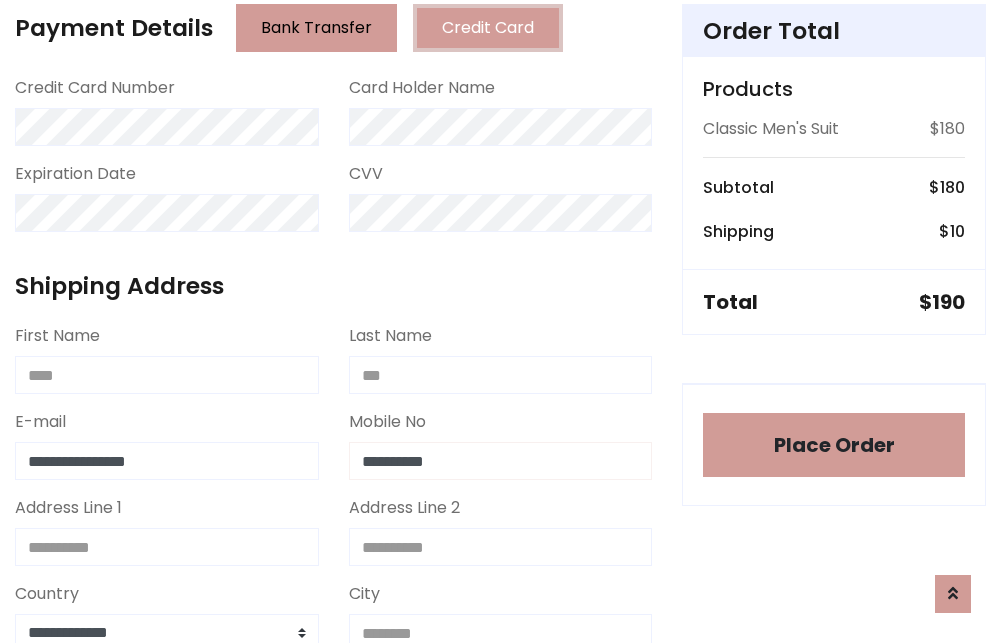 type on "**********" 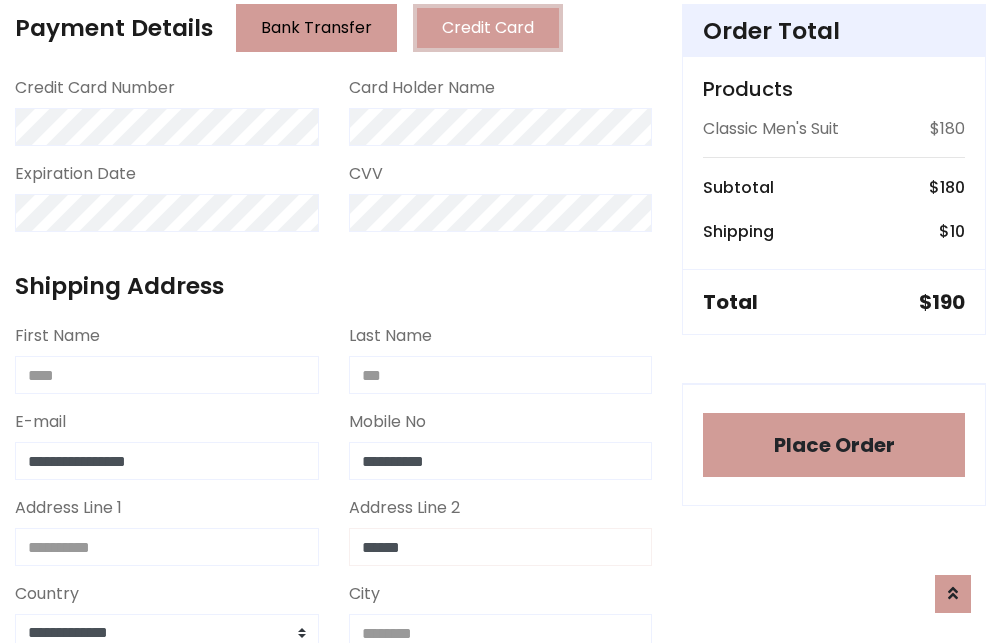 type on "******" 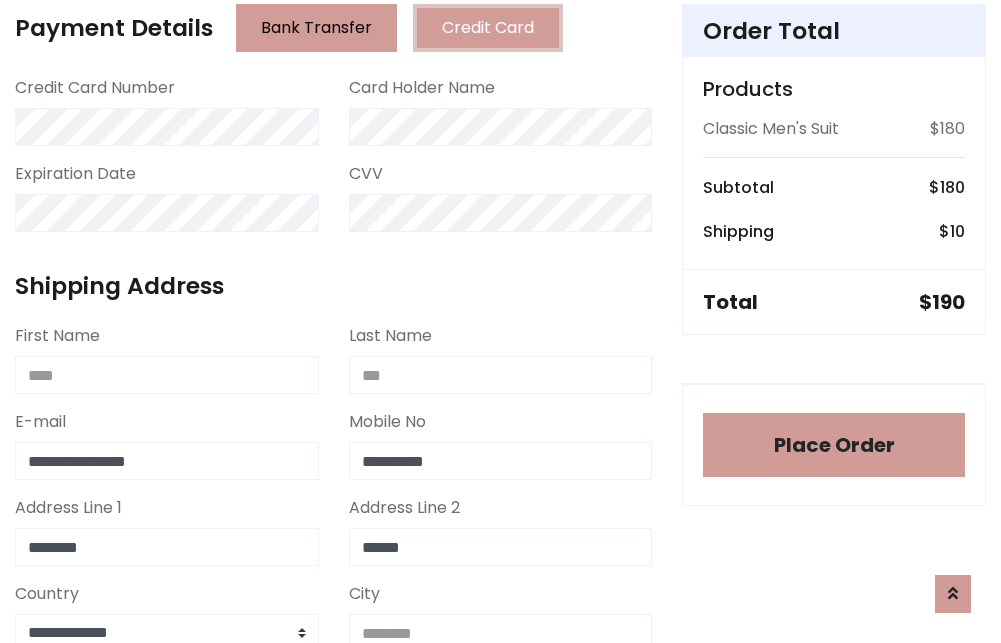 type on "********" 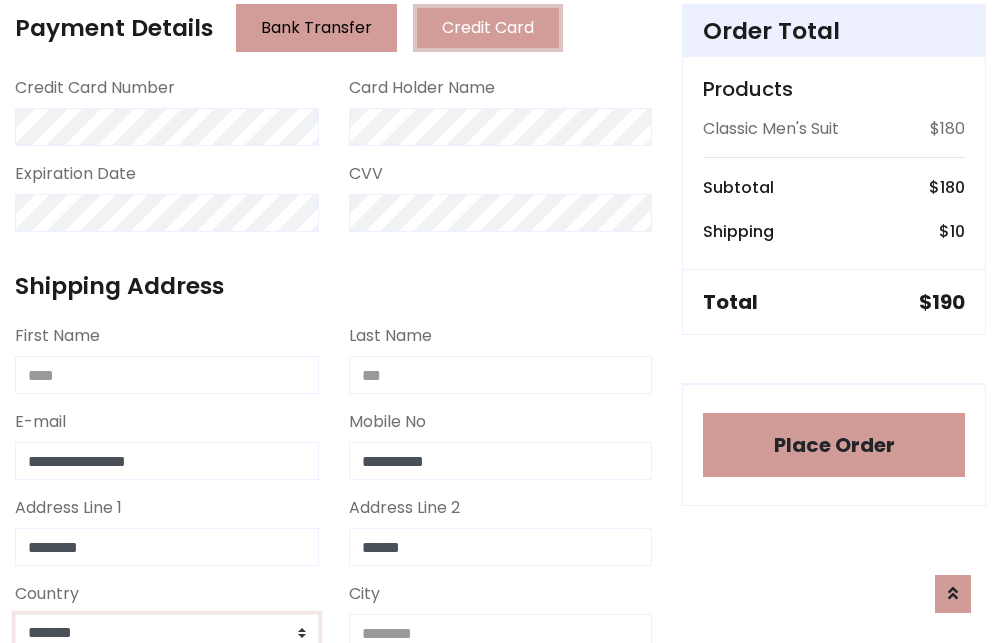 scroll, scrollTop: 583, scrollLeft: 0, axis: vertical 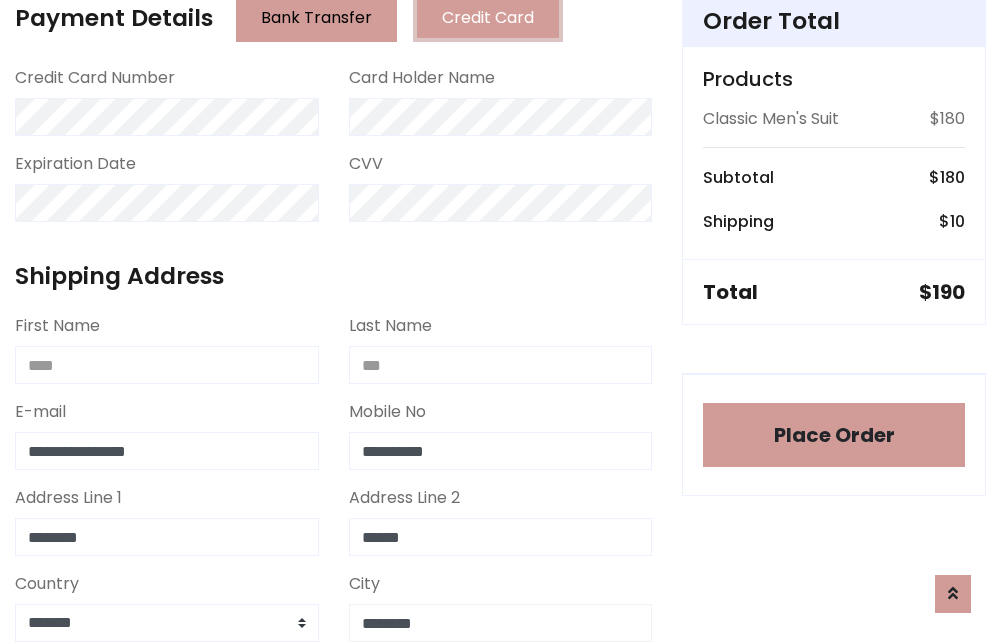 type on "********" 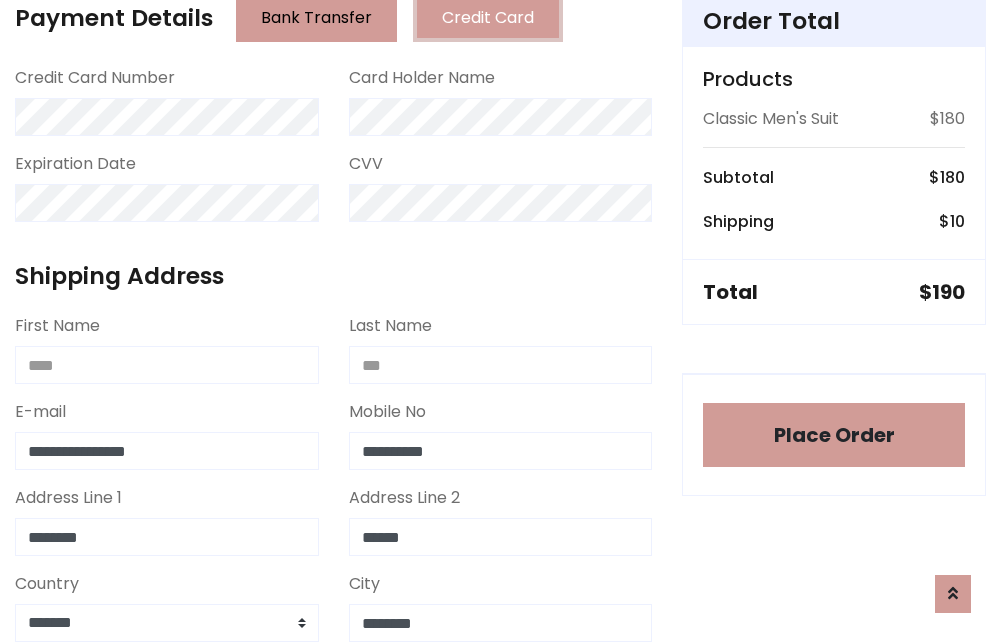 scroll, scrollTop: 971, scrollLeft: 0, axis: vertical 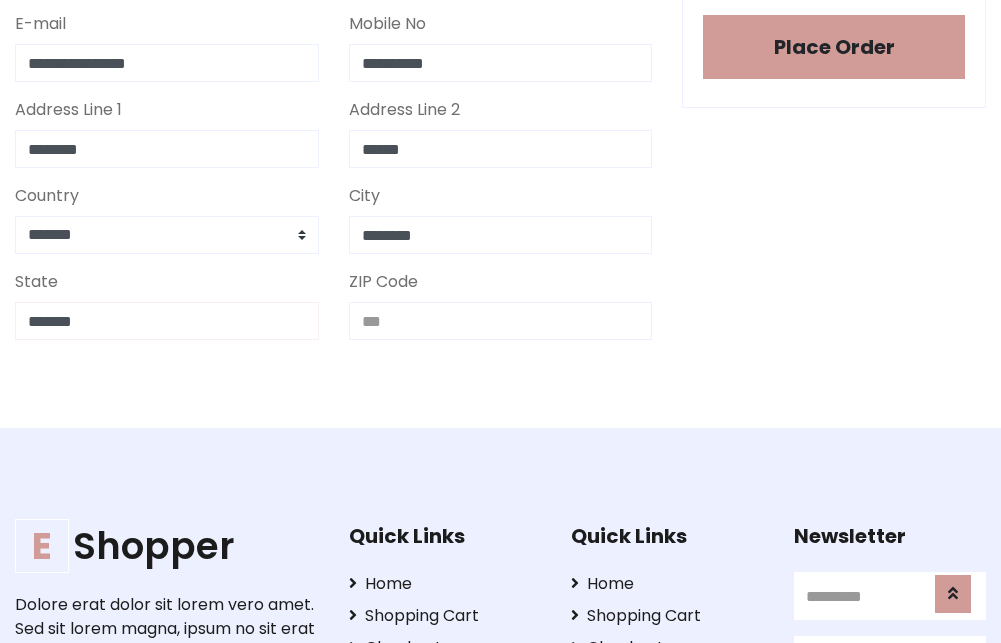 type on "*******" 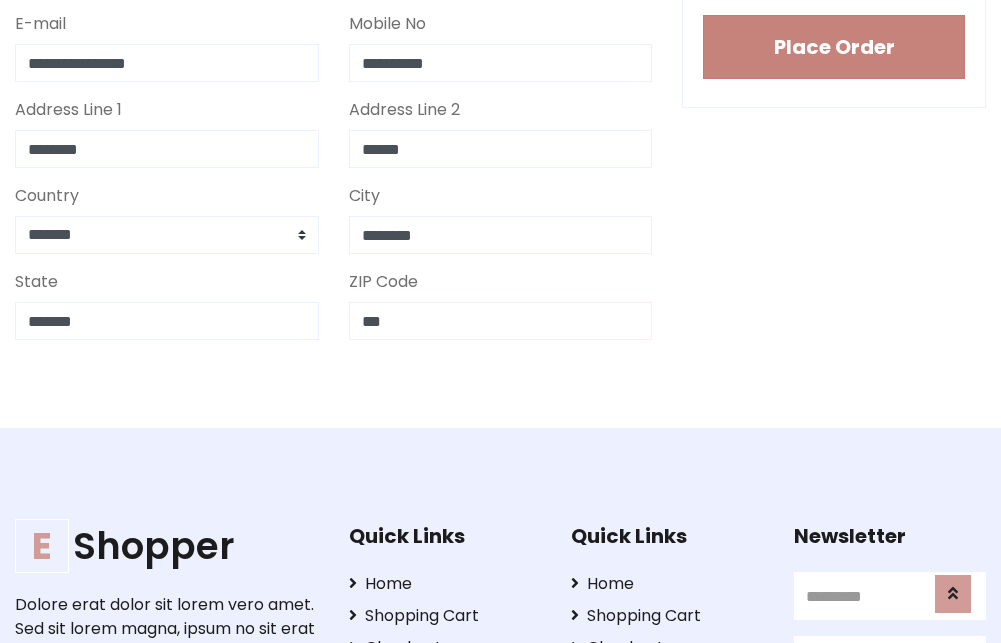 type on "***" 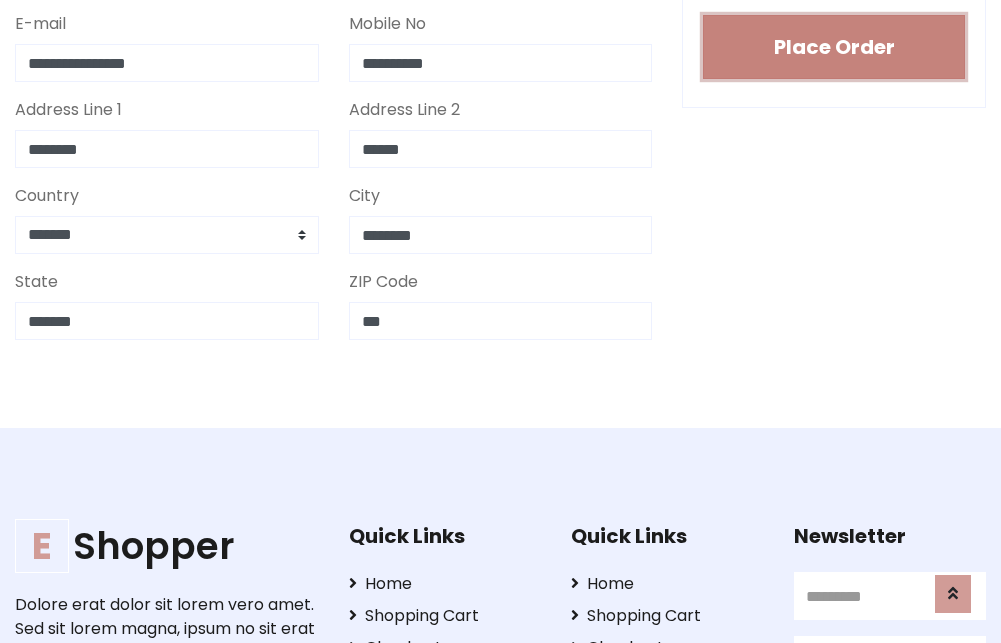 click on "Place Order" at bounding box center (834, 47) 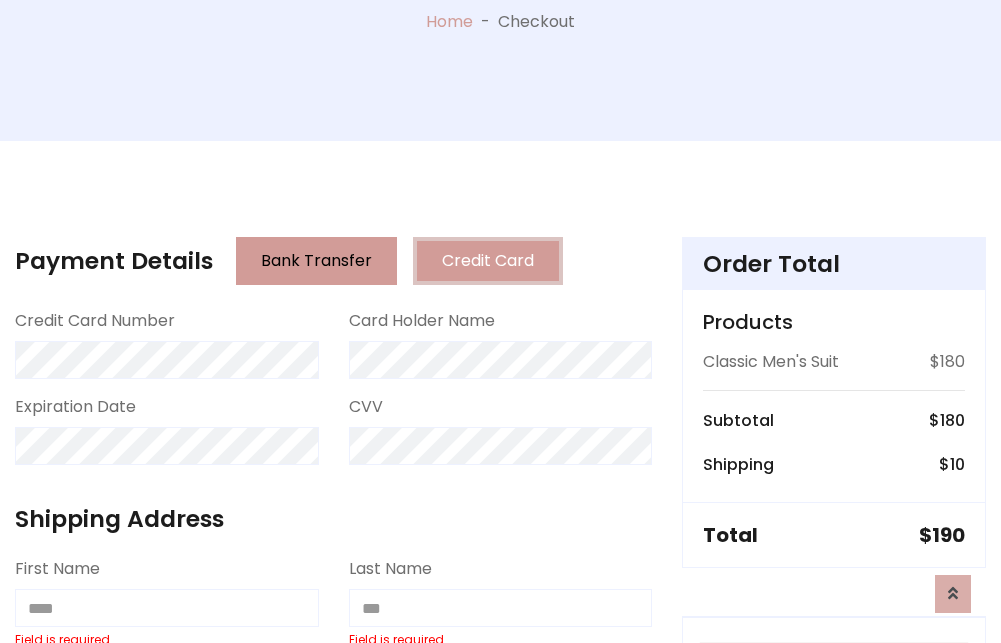 scroll, scrollTop: 0, scrollLeft: 0, axis: both 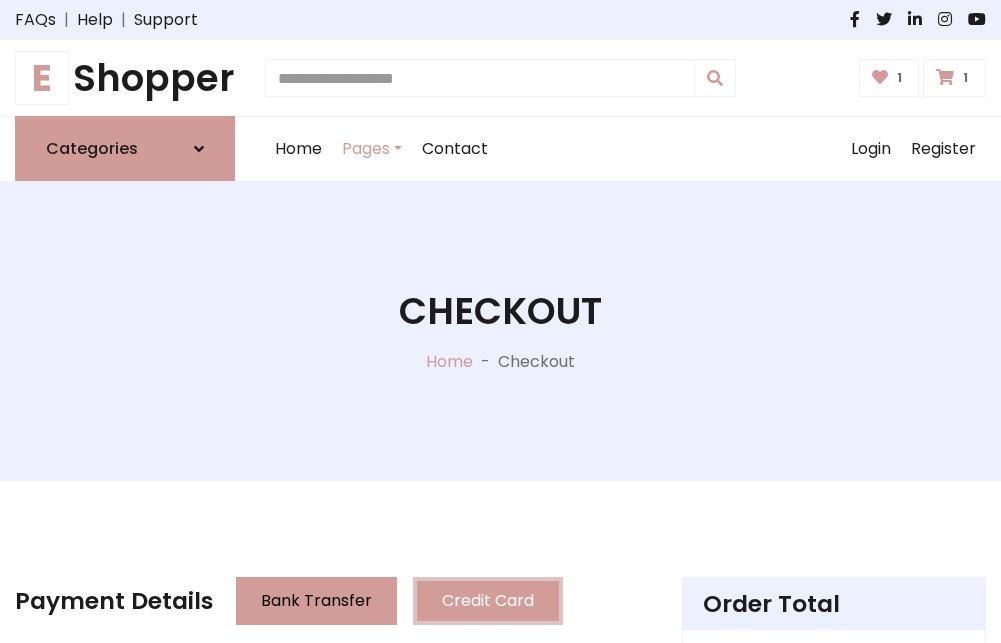 click on "E" at bounding box center [42, 78] 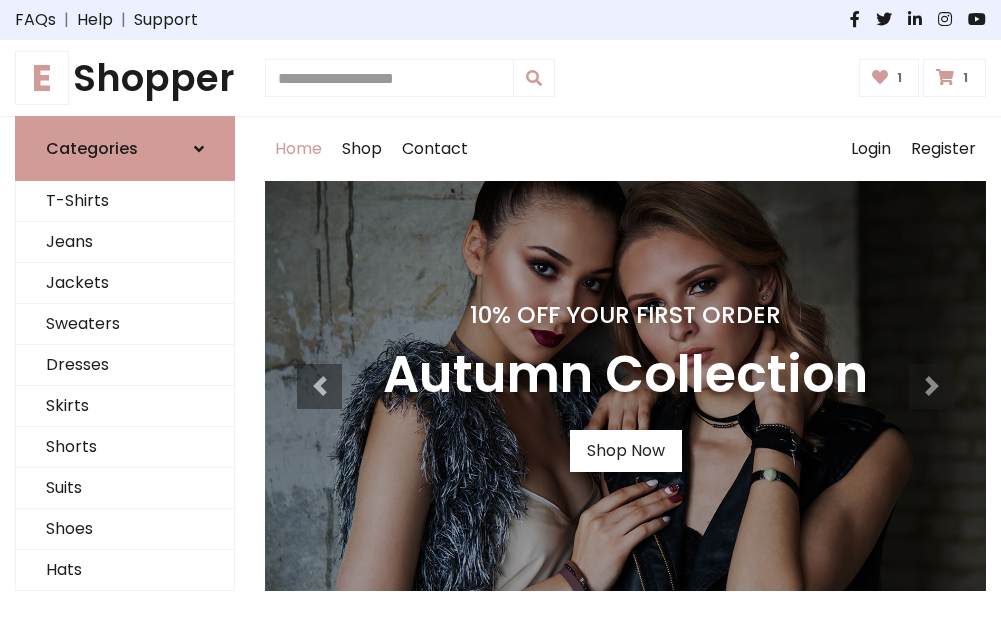 scroll, scrollTop: 0, scrollLeft: 0, axis: both 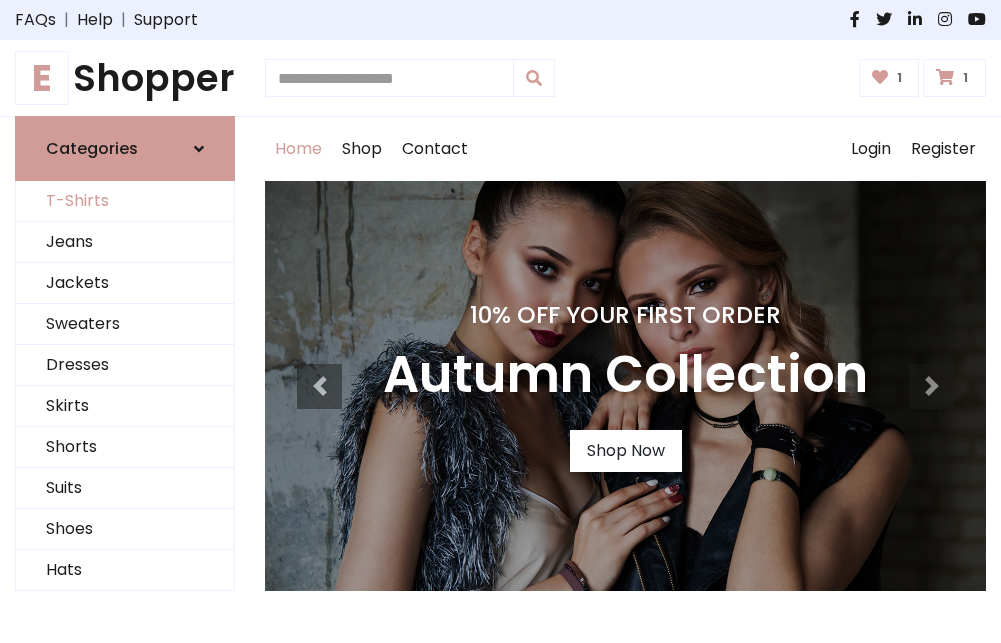 click on "T-Shirts" at bounding box center [125, 201] 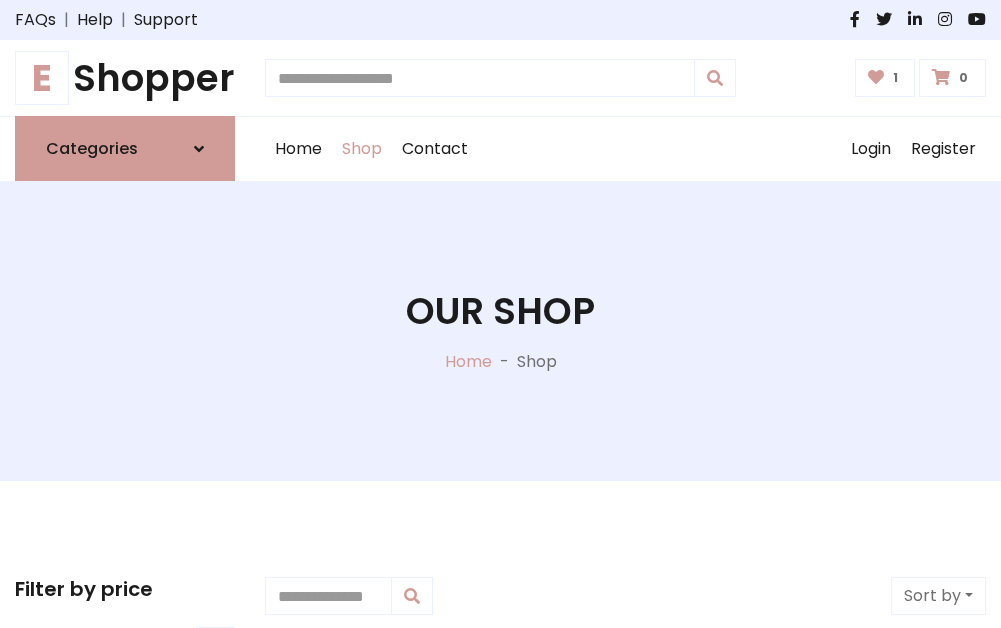 scroll, scrollTop: 0, scrollLeft: 0, axis: both 